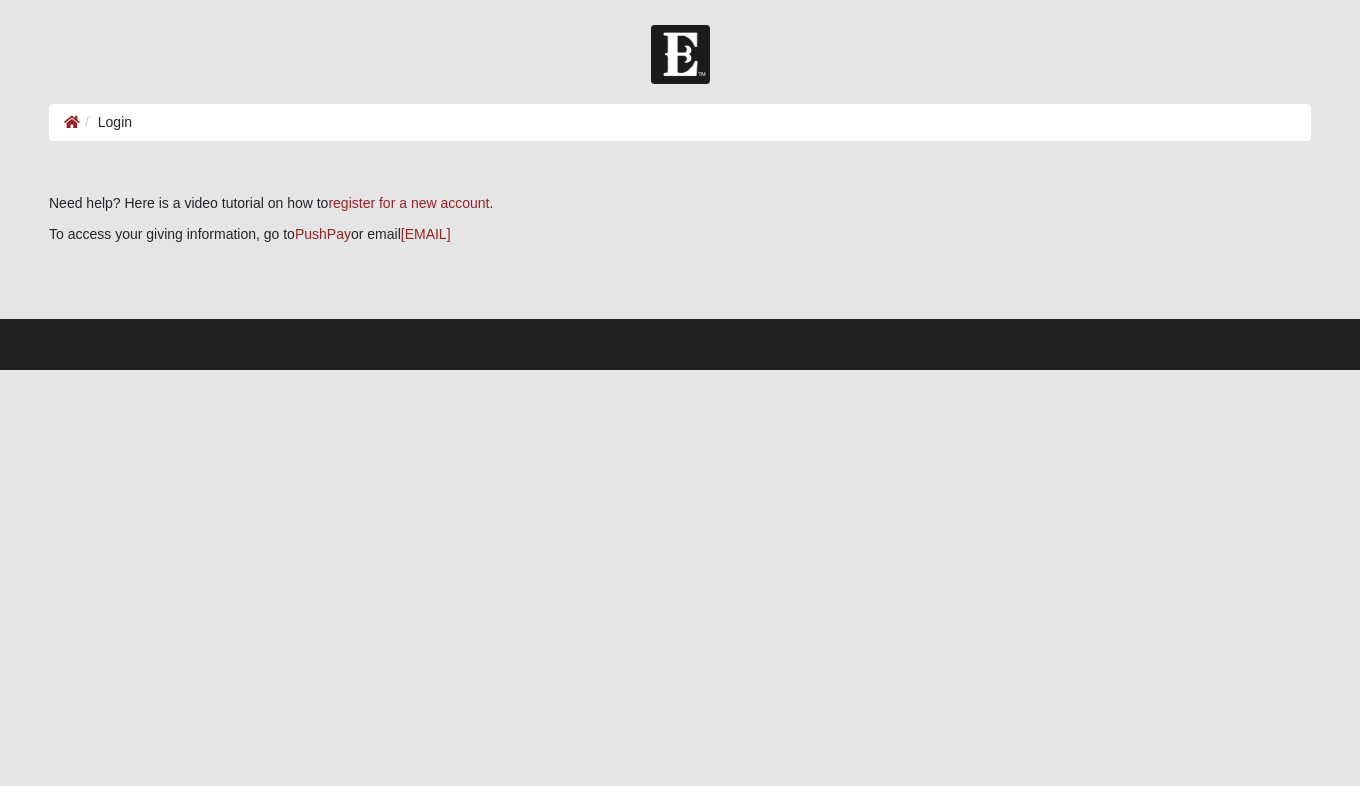scroll, scrollTop: 0, scrollLeft: 0, axis: both 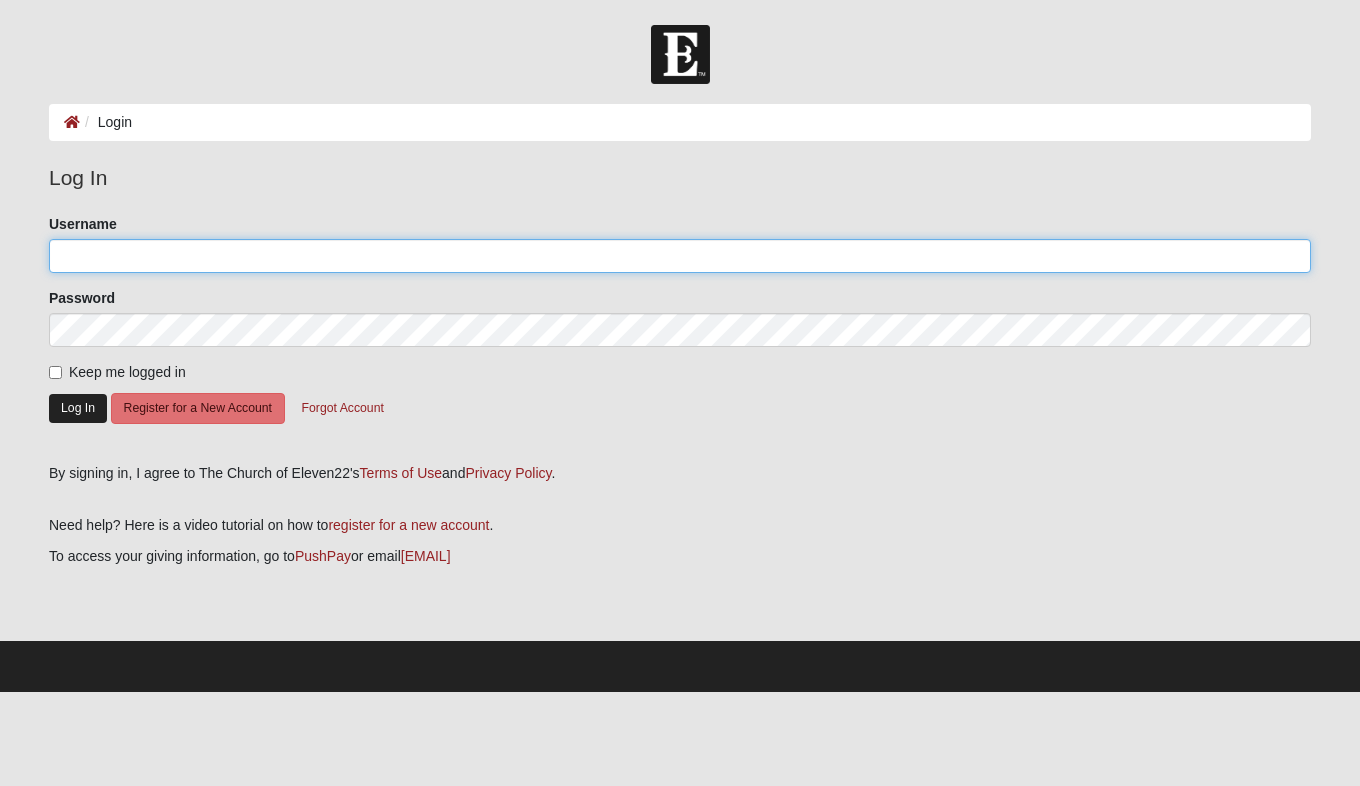 type on "[FIRST]" 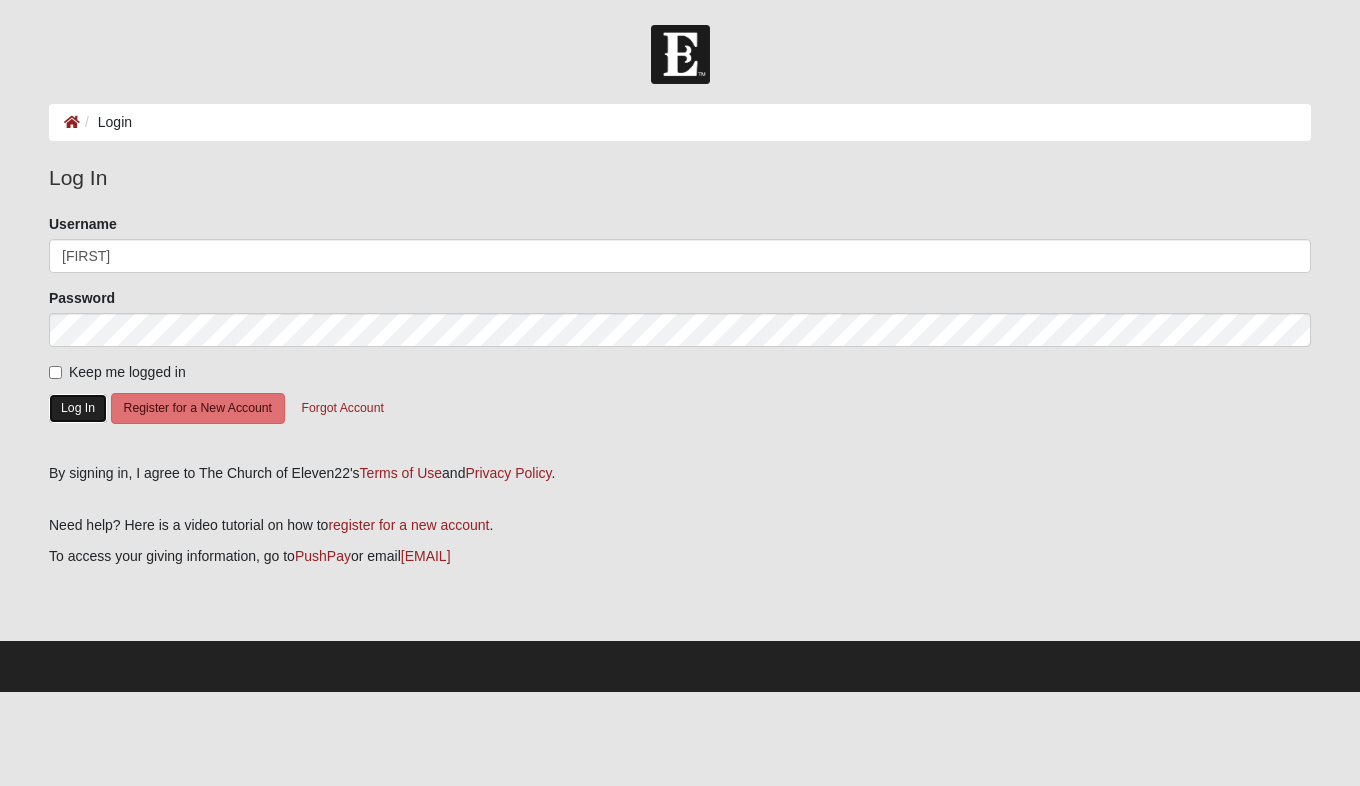 click on "Log In" 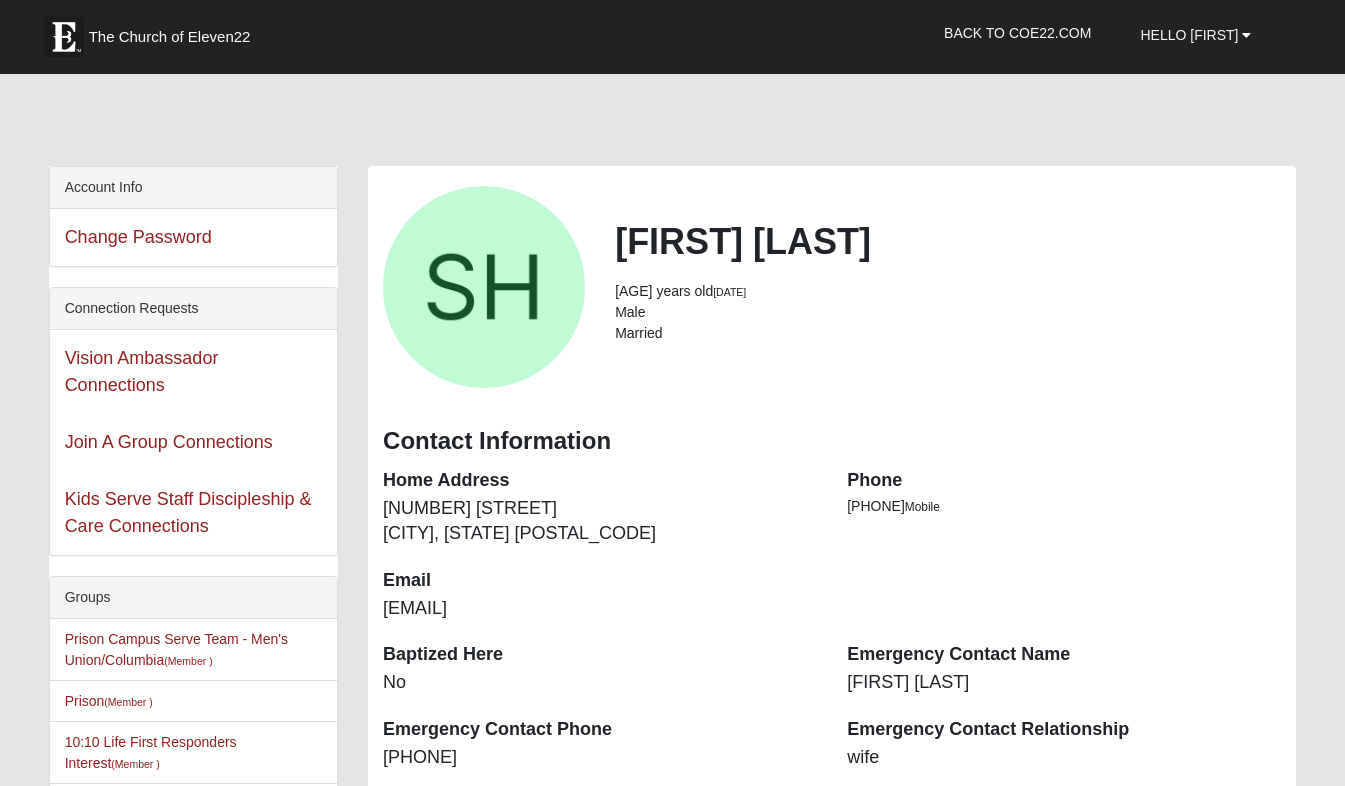 scroll, scrollTop: 0, scrollLeft: 0, axis: both 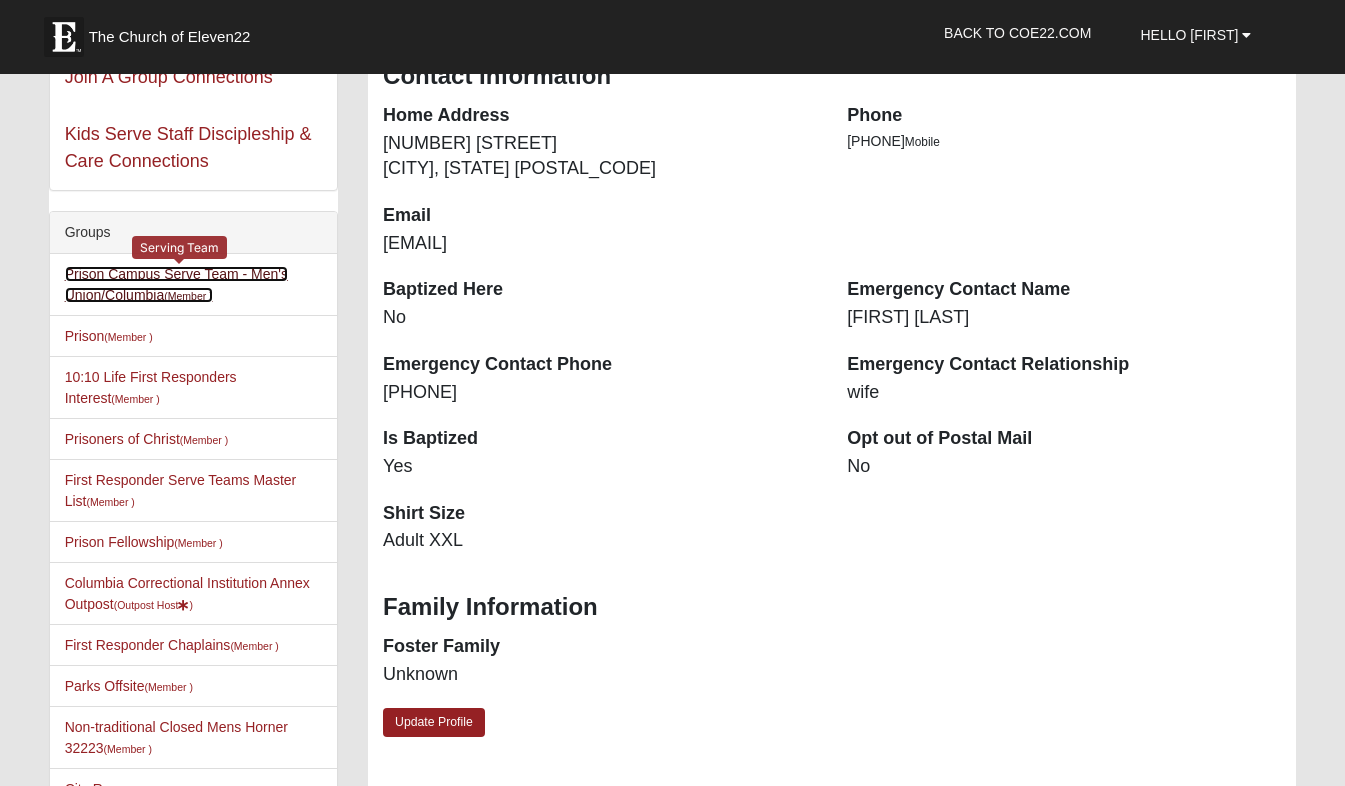 click on "Prison Campus Serve Team - Men's Union/Columbia  (Member        )" at bounding box center [176, 284] 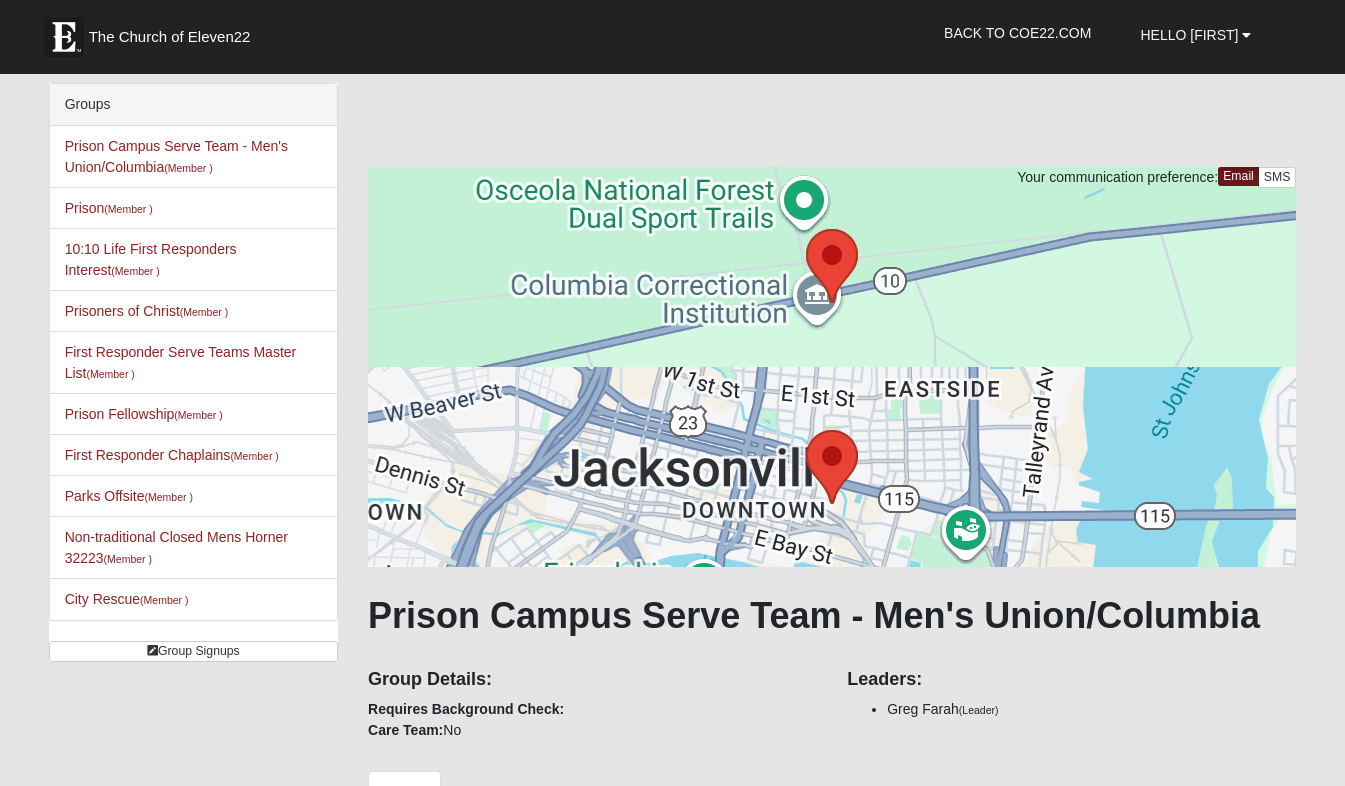 scroll, scrollTop: 0, scrollLeft: 0, axis: both 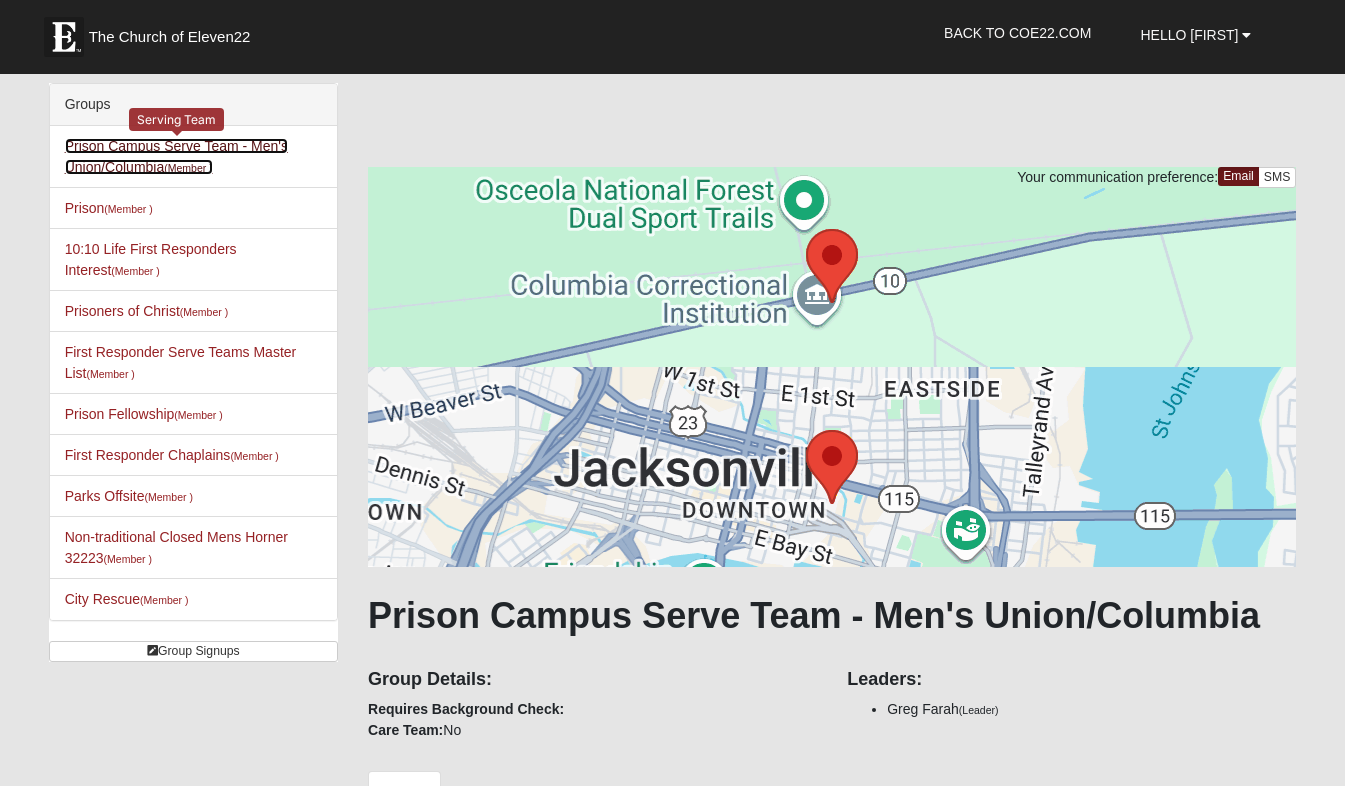 click on "Prison Campus Serve Team - Men's Union/Columbia  (Member        )" at bounding box center [176, 156] 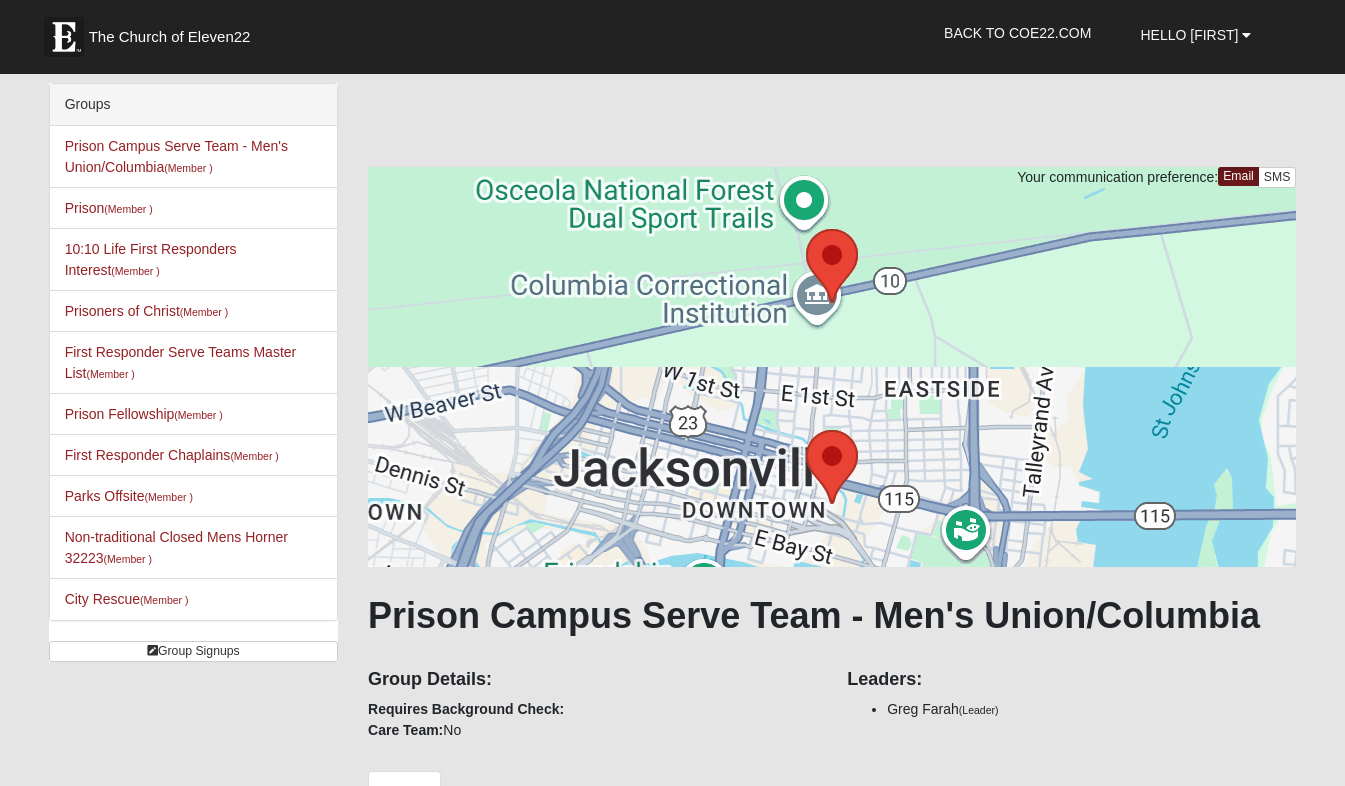 scroll, scrollTop: 0, scrollLeft: 0, axis: both 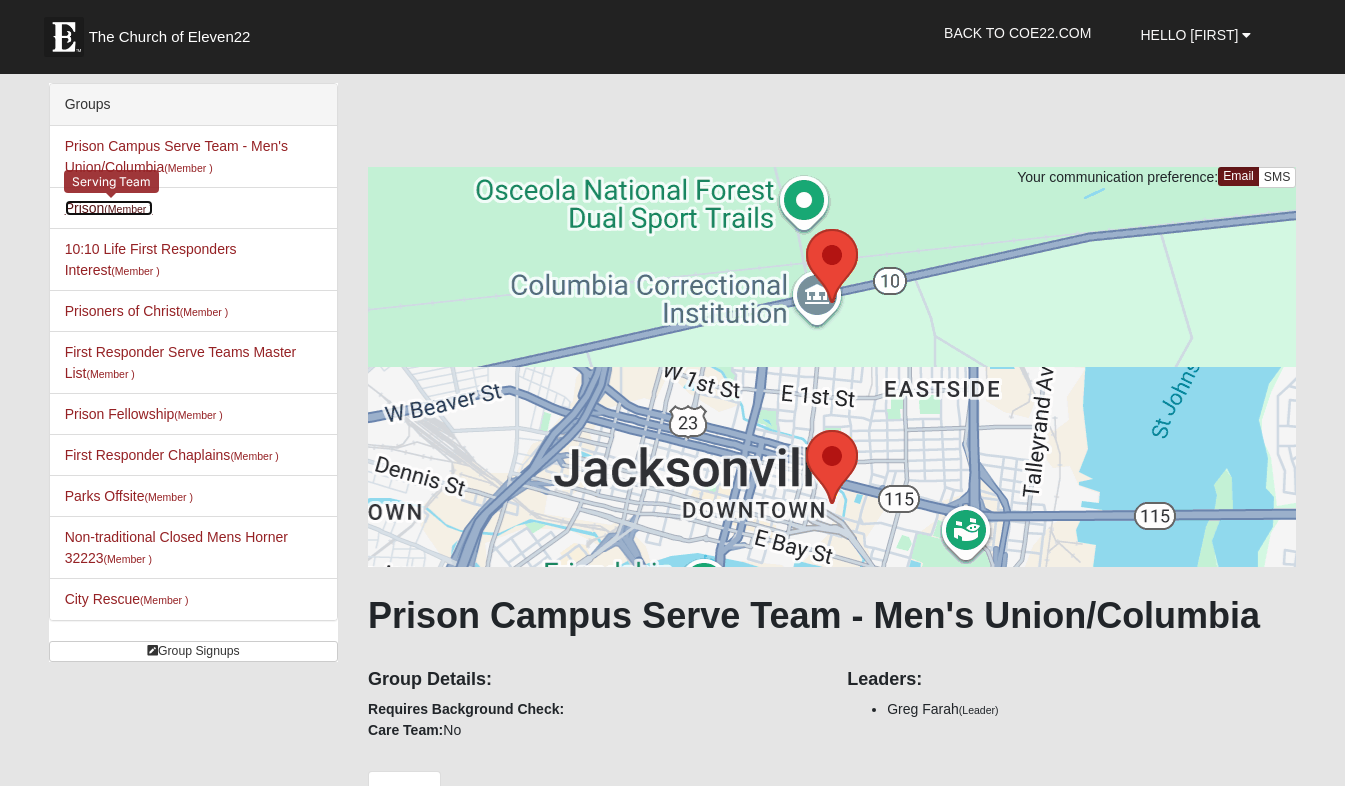 click on "(Member        )" at bounding box center [128, 209] 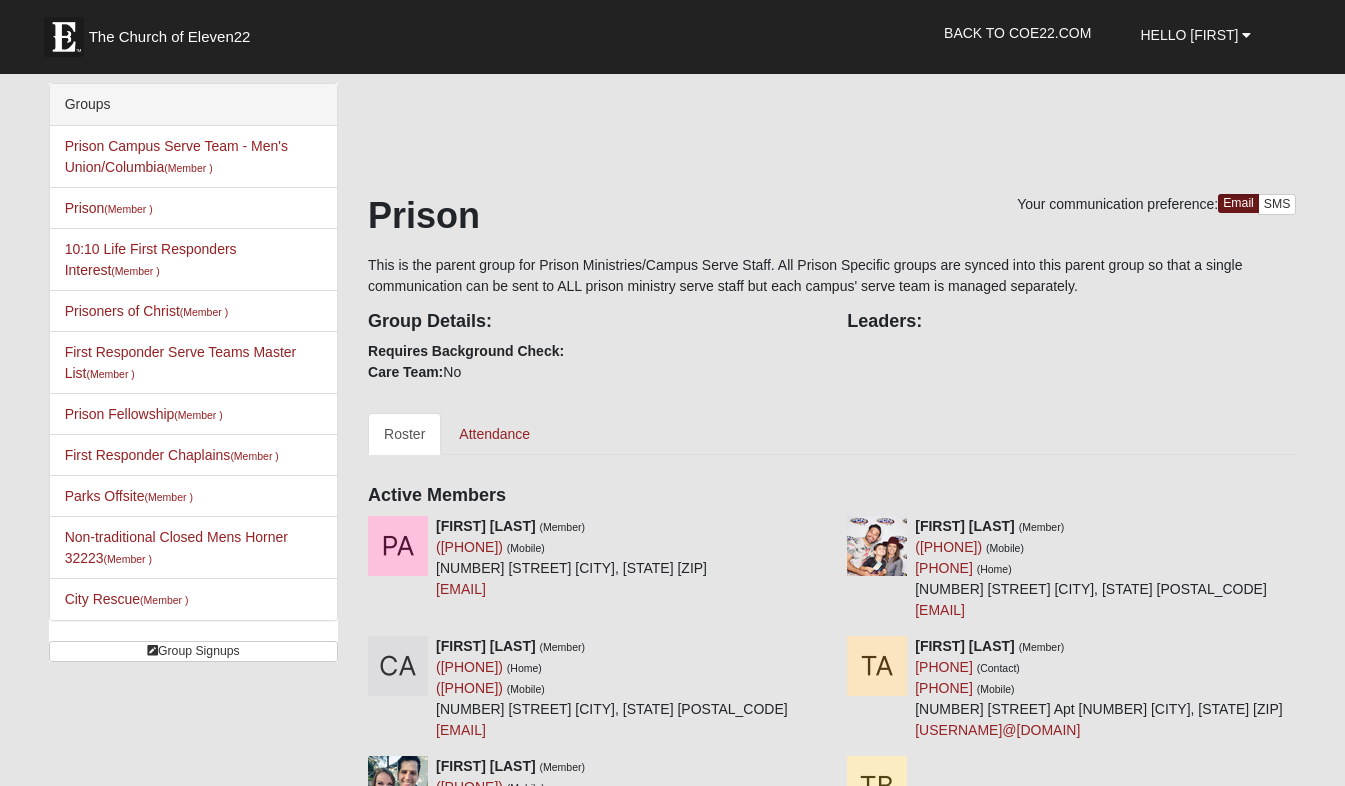 scroll, scrollTop: 0, scrollLeft: 0, axis: both 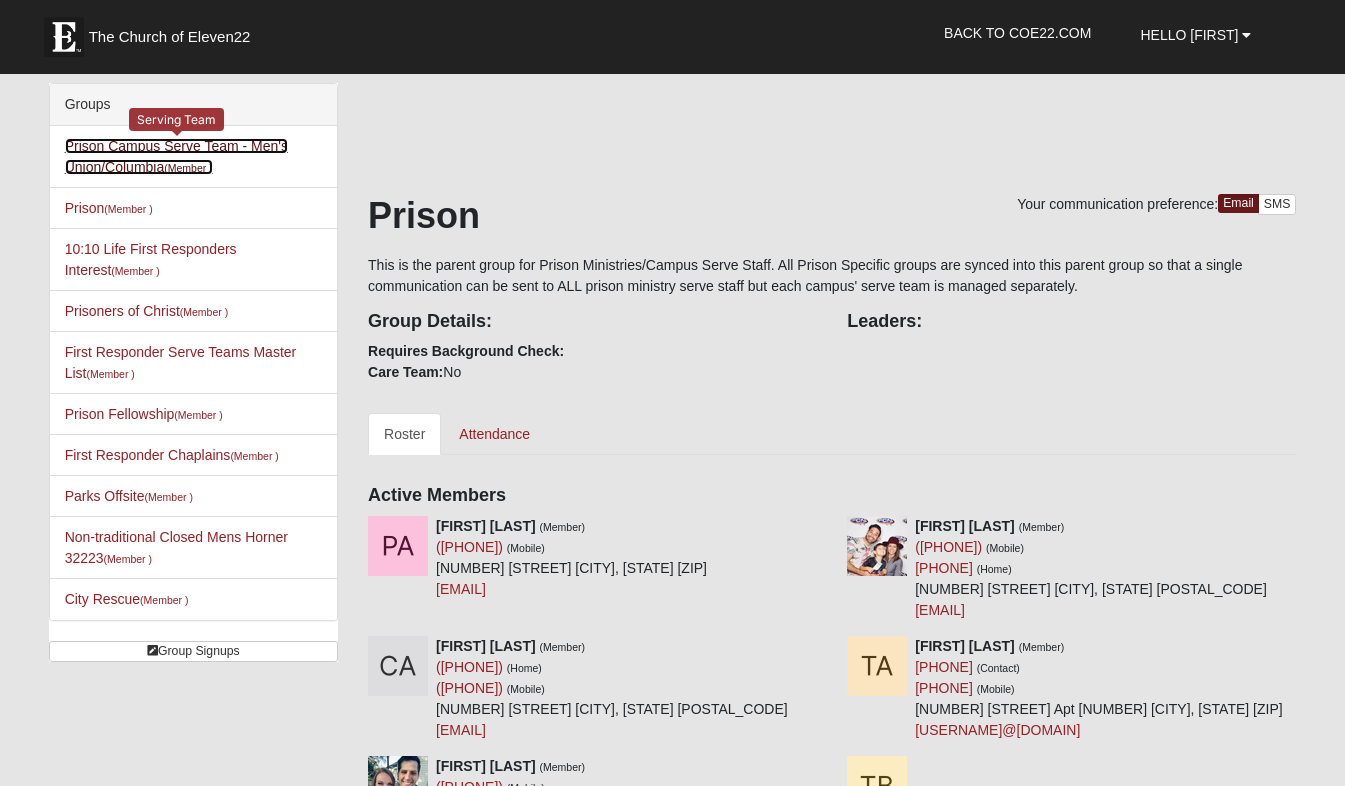 click on "Prison Campus Serve Team - Men's Union/Columbia  (Member        )" at bounding box center [176, 156] 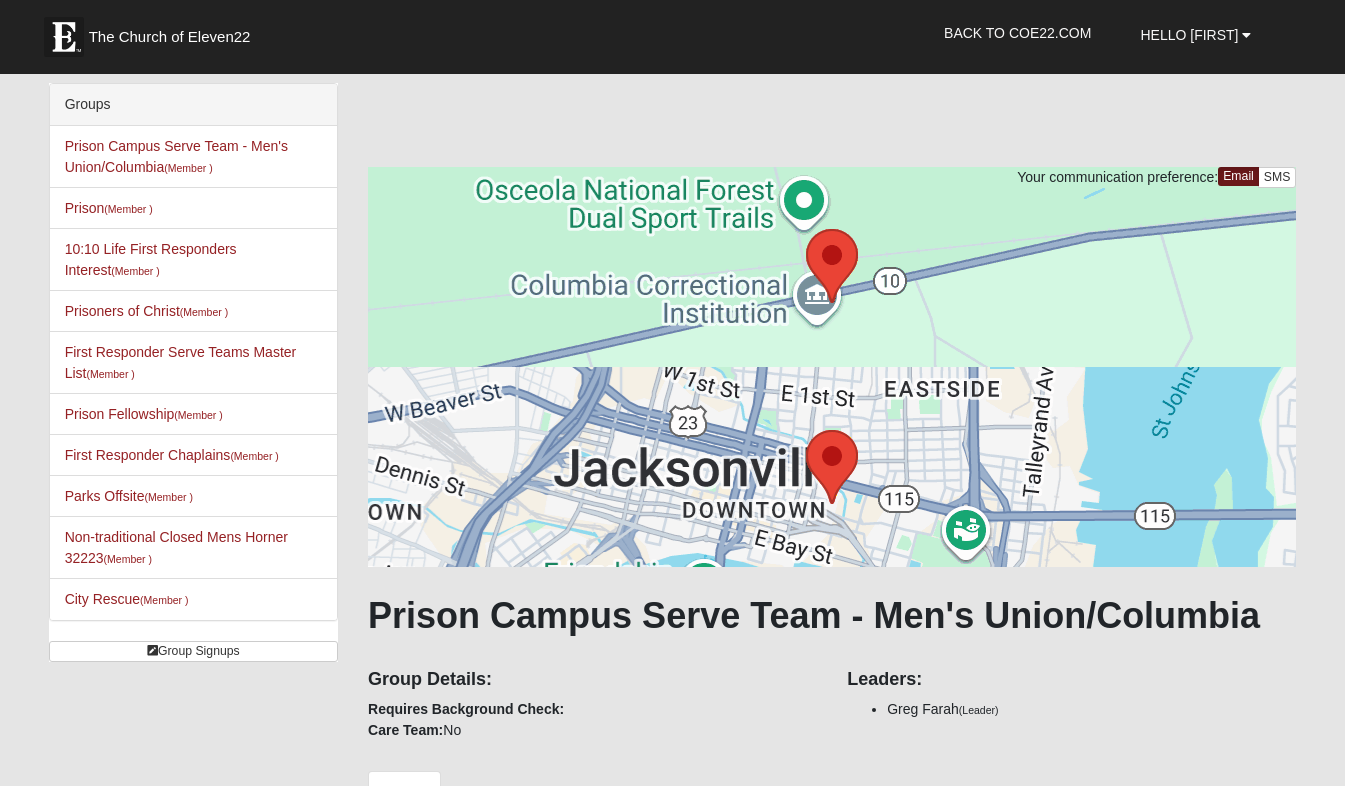 scroll, scrollTop: 0, scrollLeft: 0, axis: both 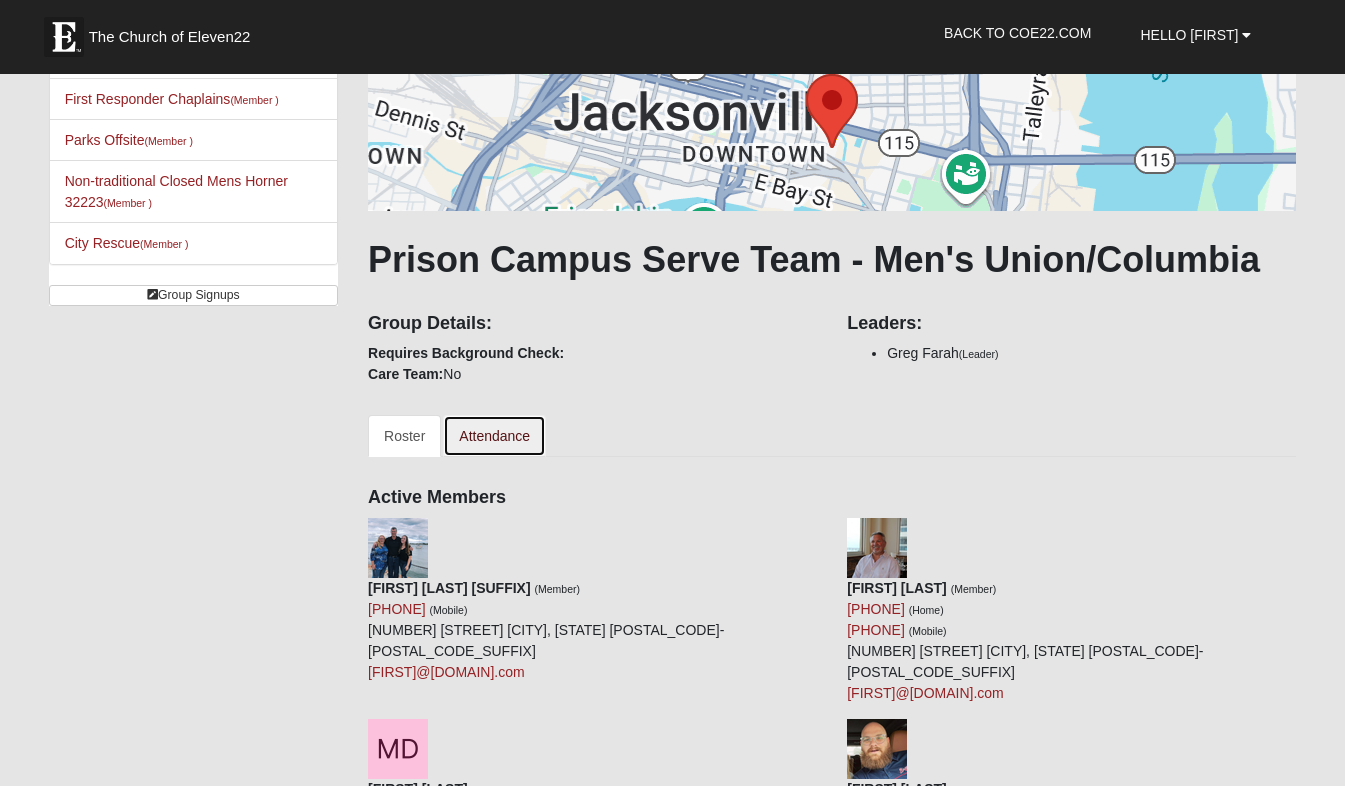 click on "Attendance" at bounding box center [494, 436] 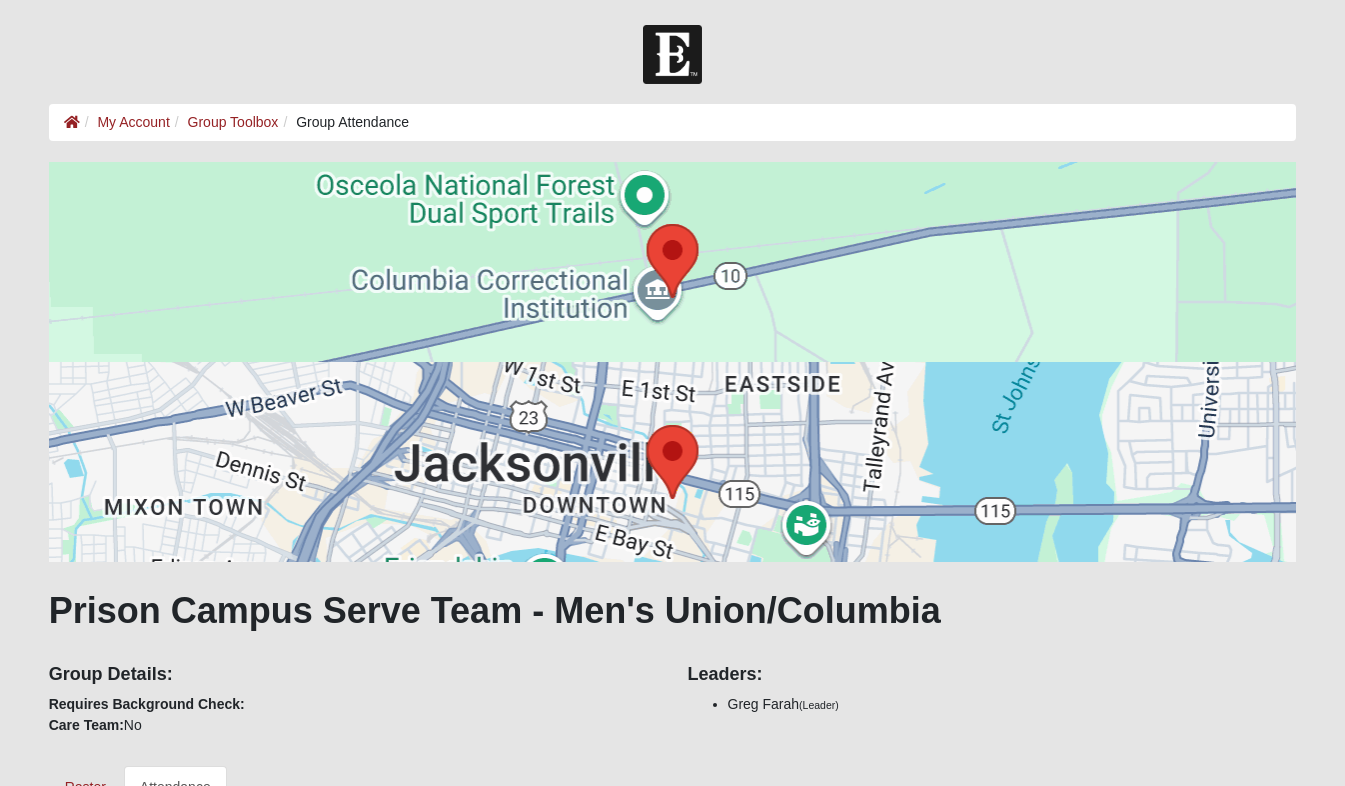 scroll, scrollTop: 0, scrollLeft: 0, axis: both 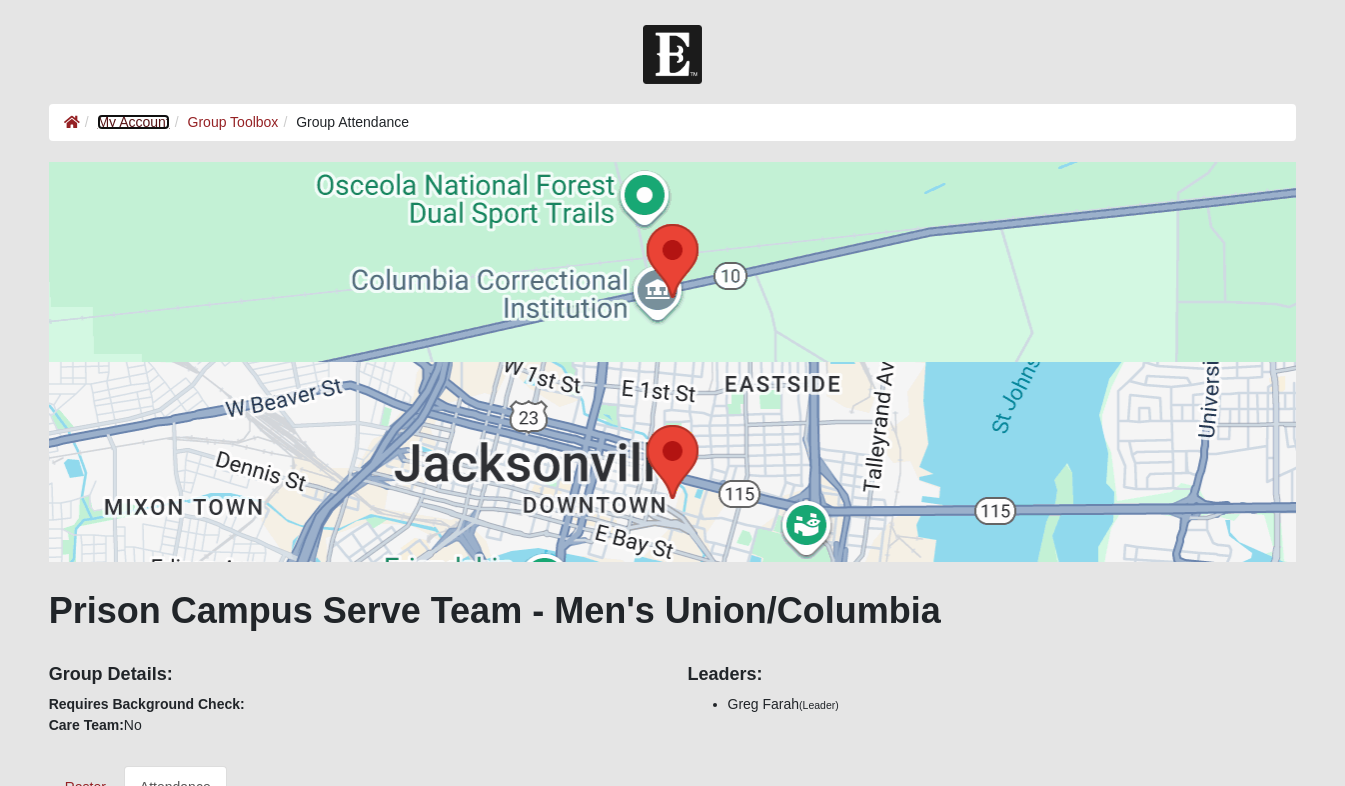 click on "My Account" at bounding box center (133, 122) 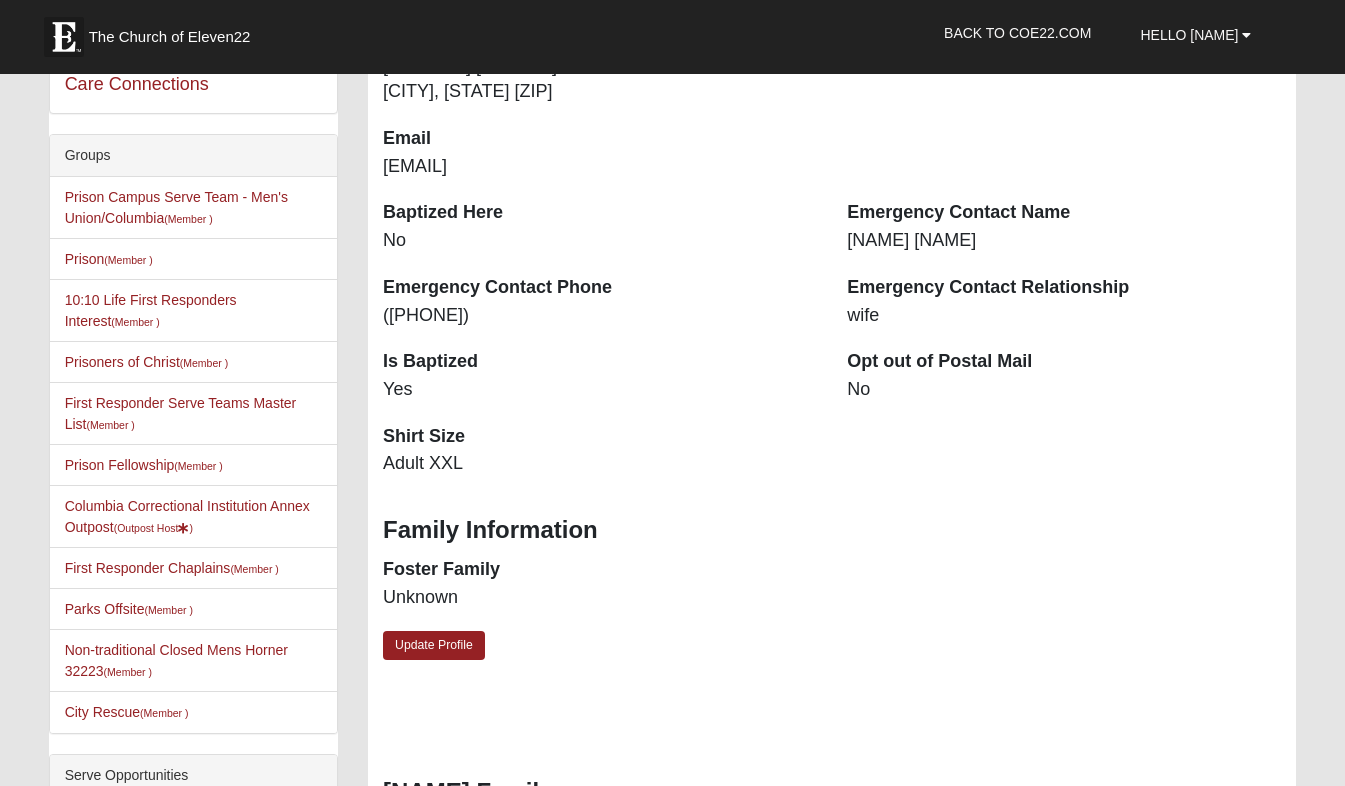 scroll, scrollTop: 452, scrollLeft: 0, axis: vertical 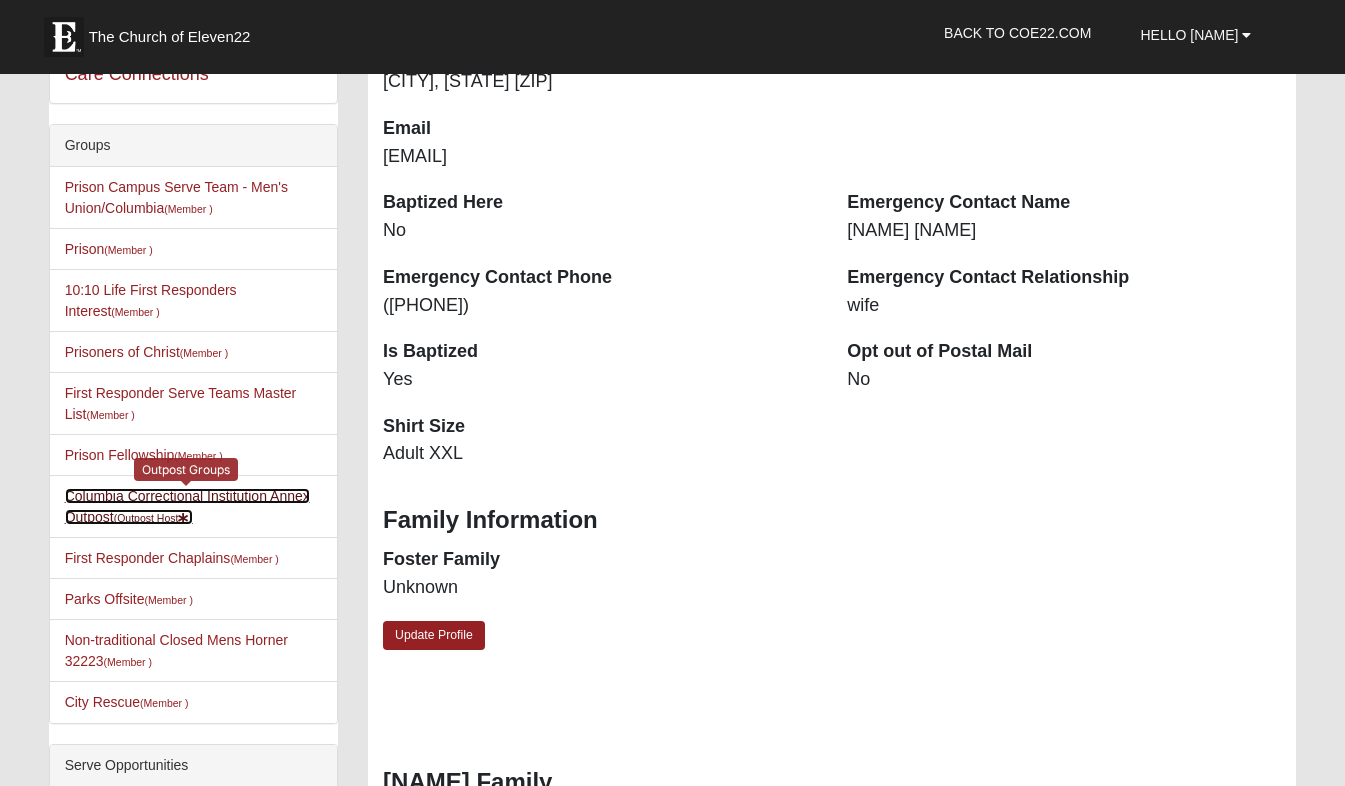 click on "[LOCATION]" at bounding box center [187, 506] 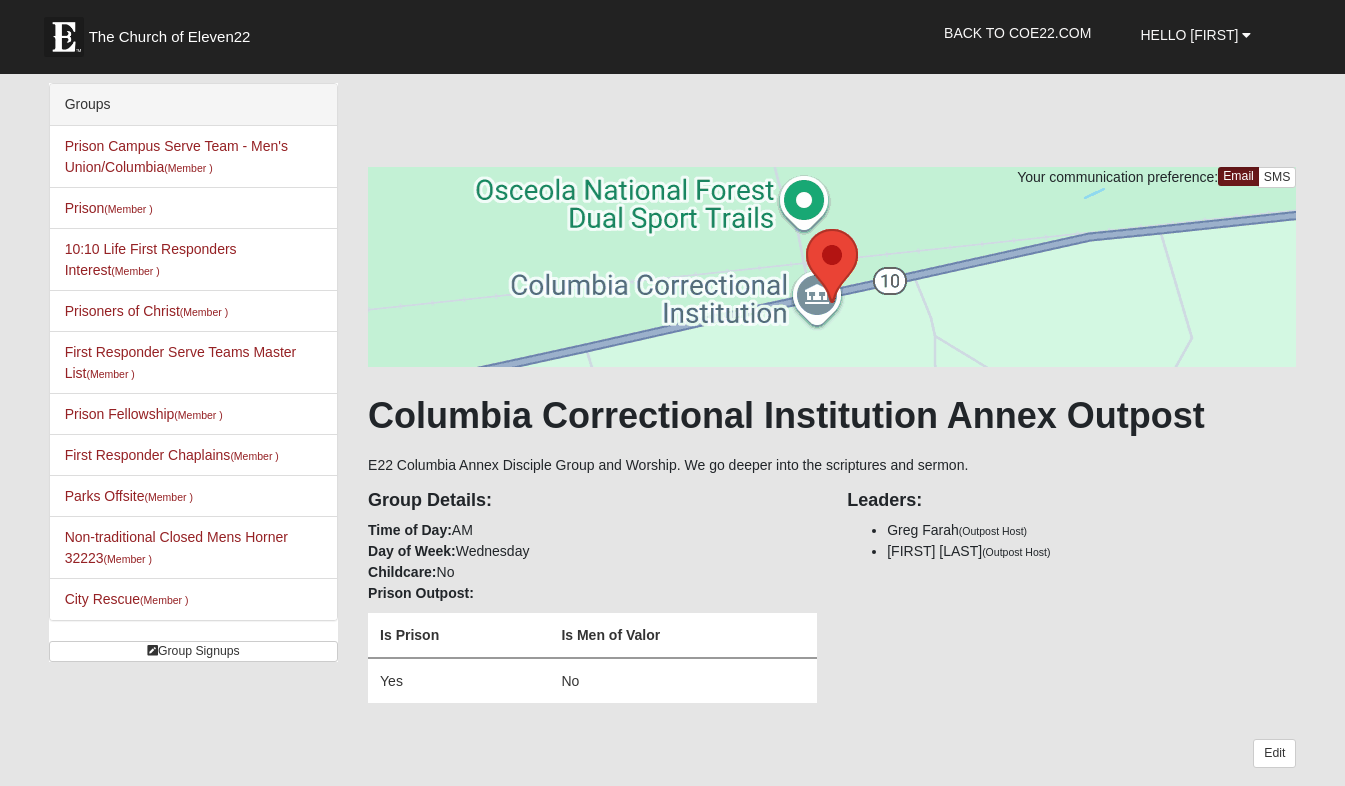 scroll, scrollTop: 0, scrollLeft: 0, axis: both 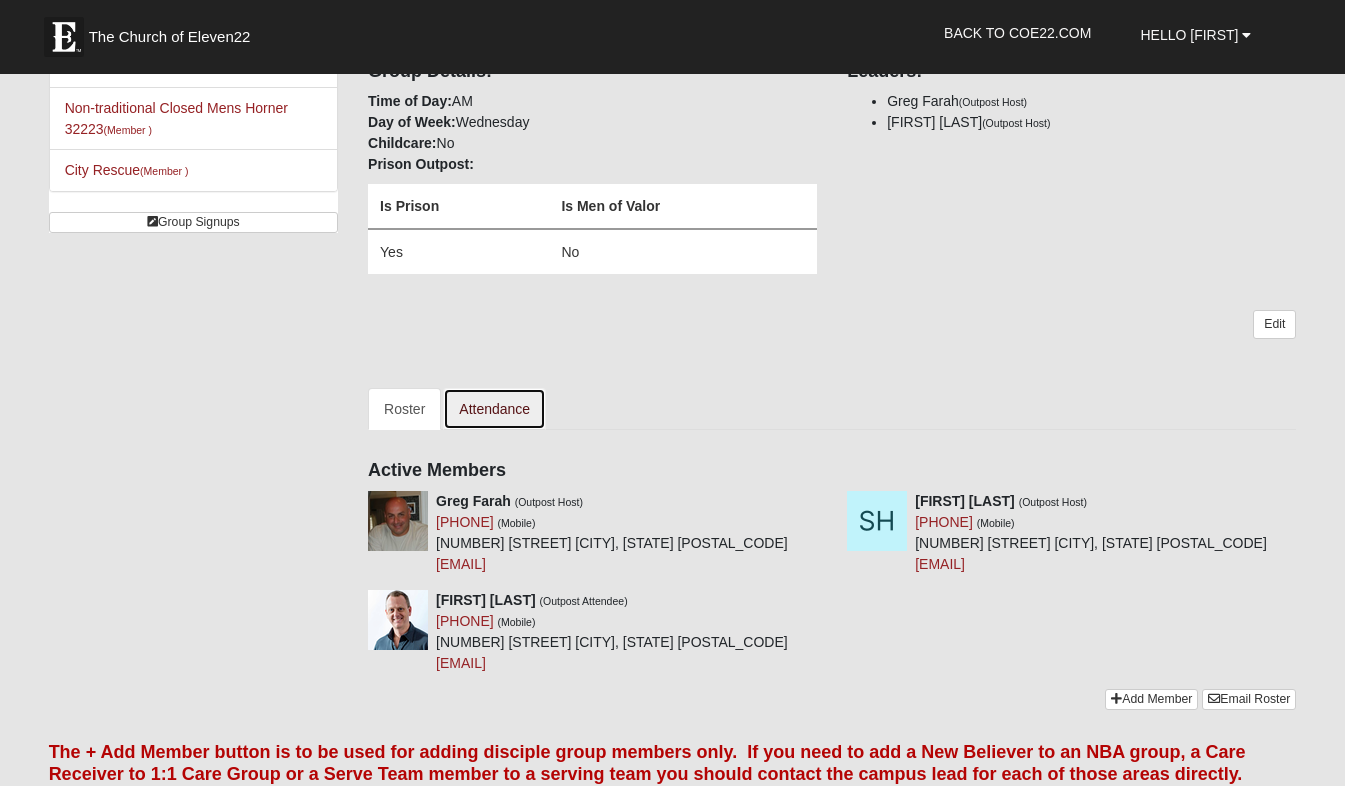 click on "Attendance" at bounding box center (494, 409) 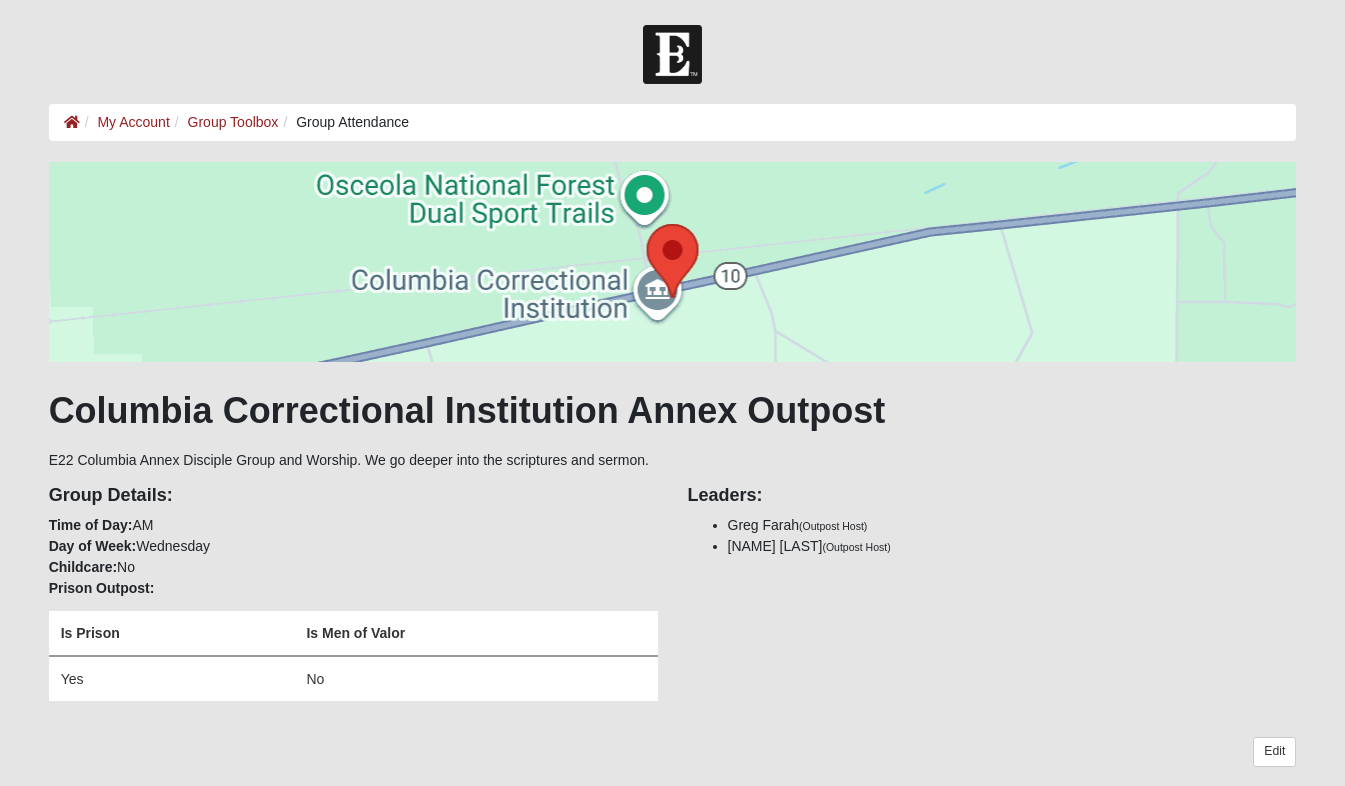 scroll, scrollTop: 0, scrollLeft: 0, axis: both 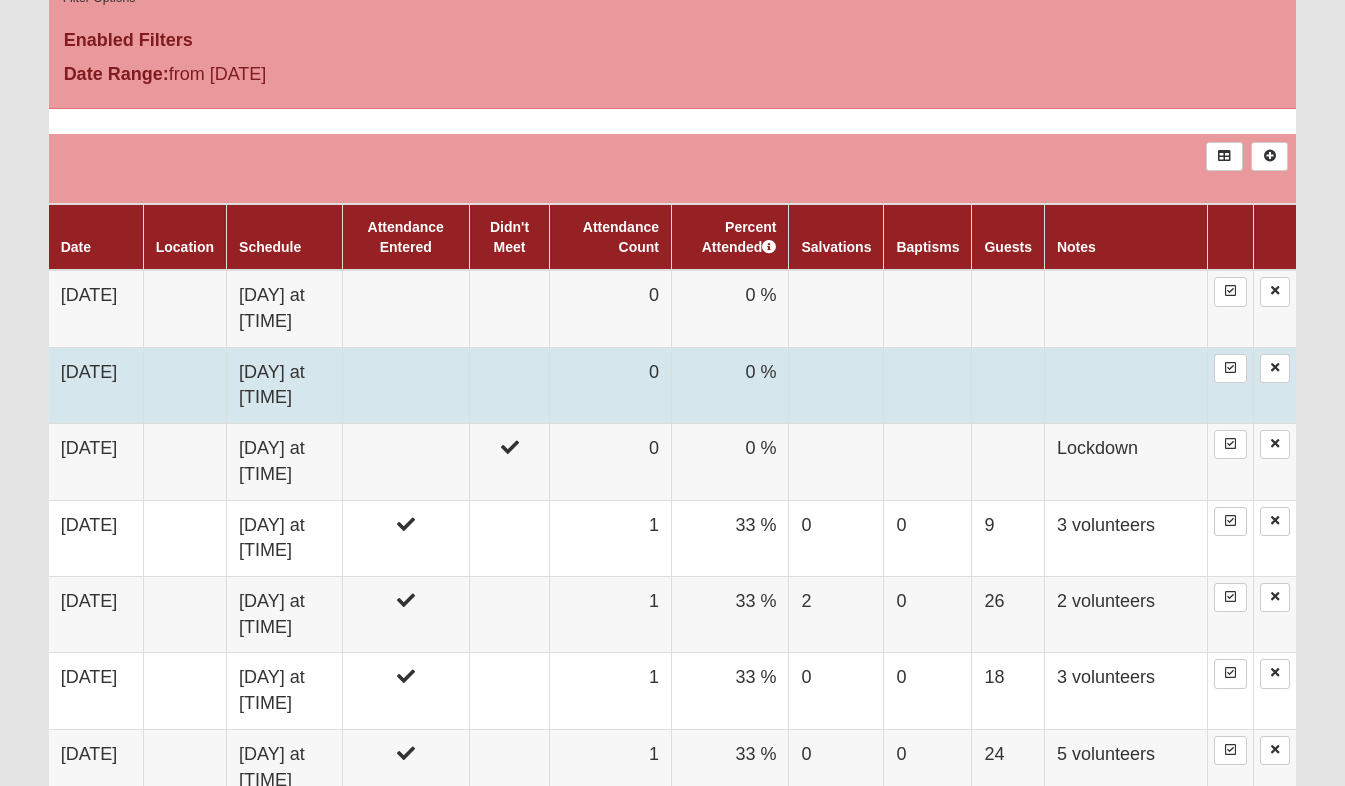 click at bounding box center [1008, 385] 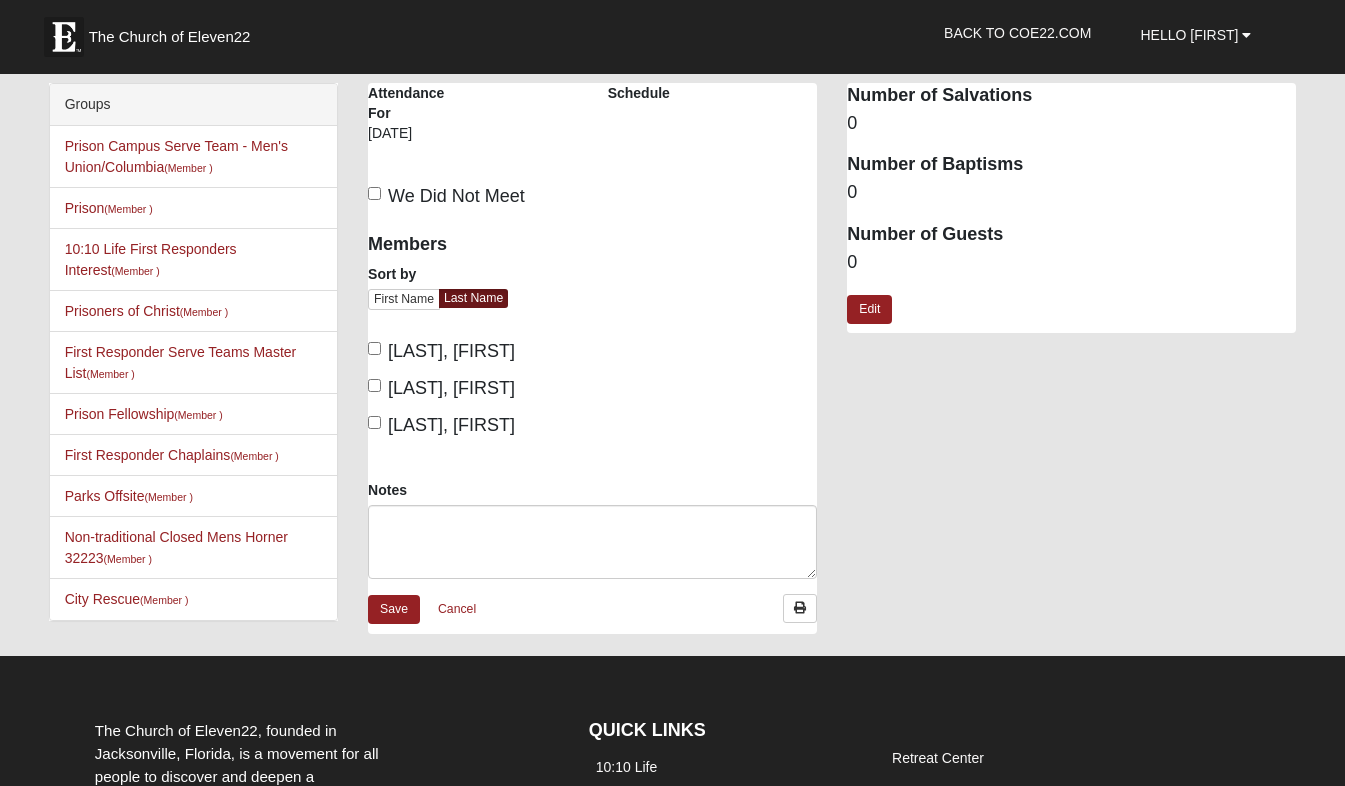 scroll, scrollTop: 0, scrollLeft: 0, axis: both 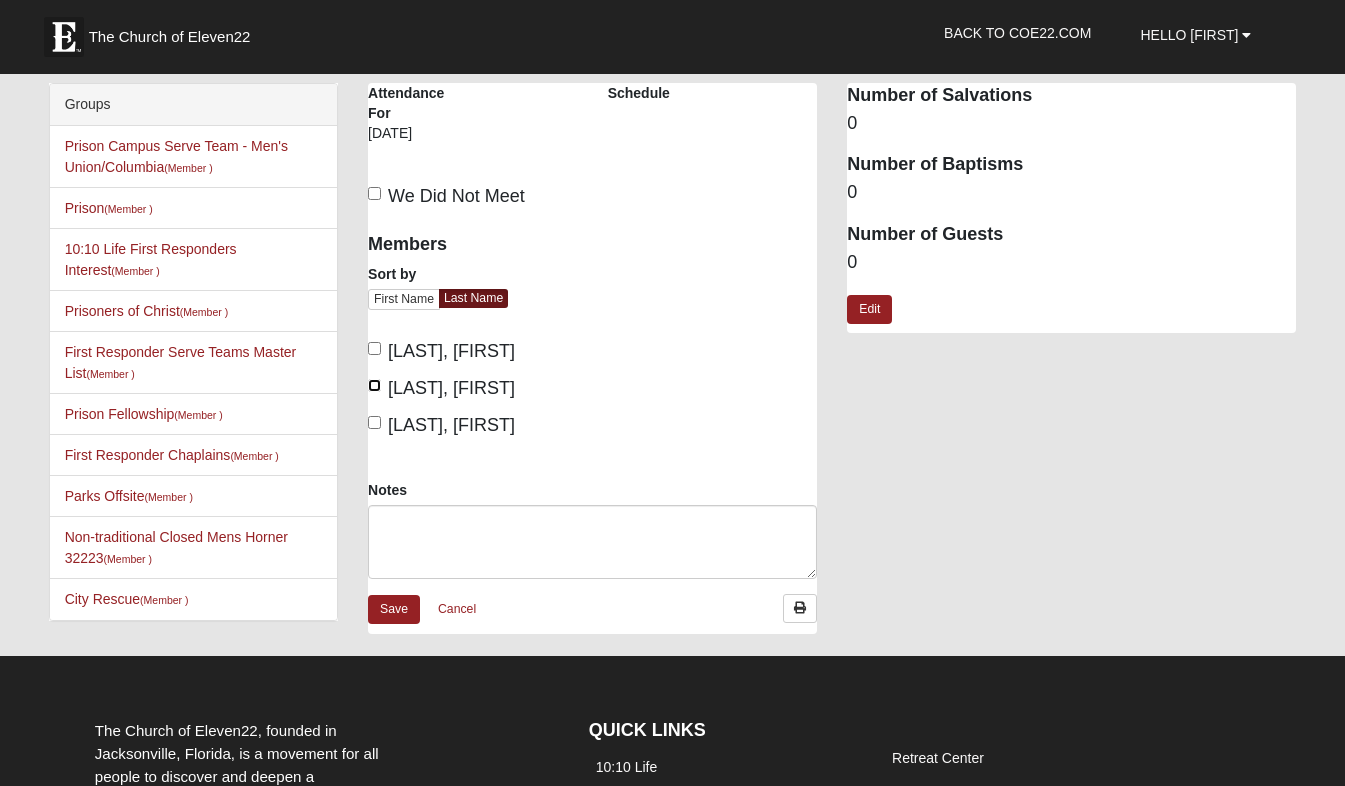 click on "[LAST], [FIRST]" at bounding box center [374, 385] 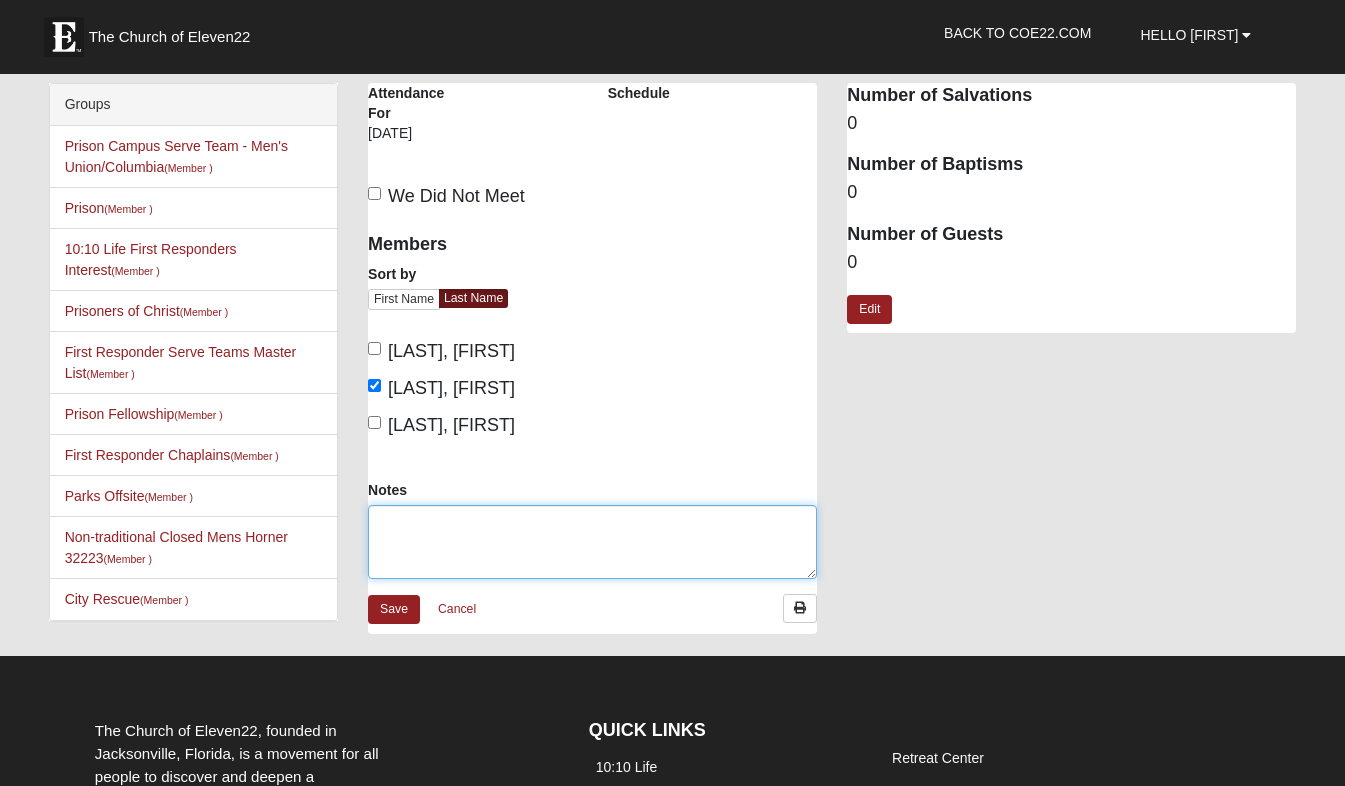click on "Notes" at bounding box center [592, 542] 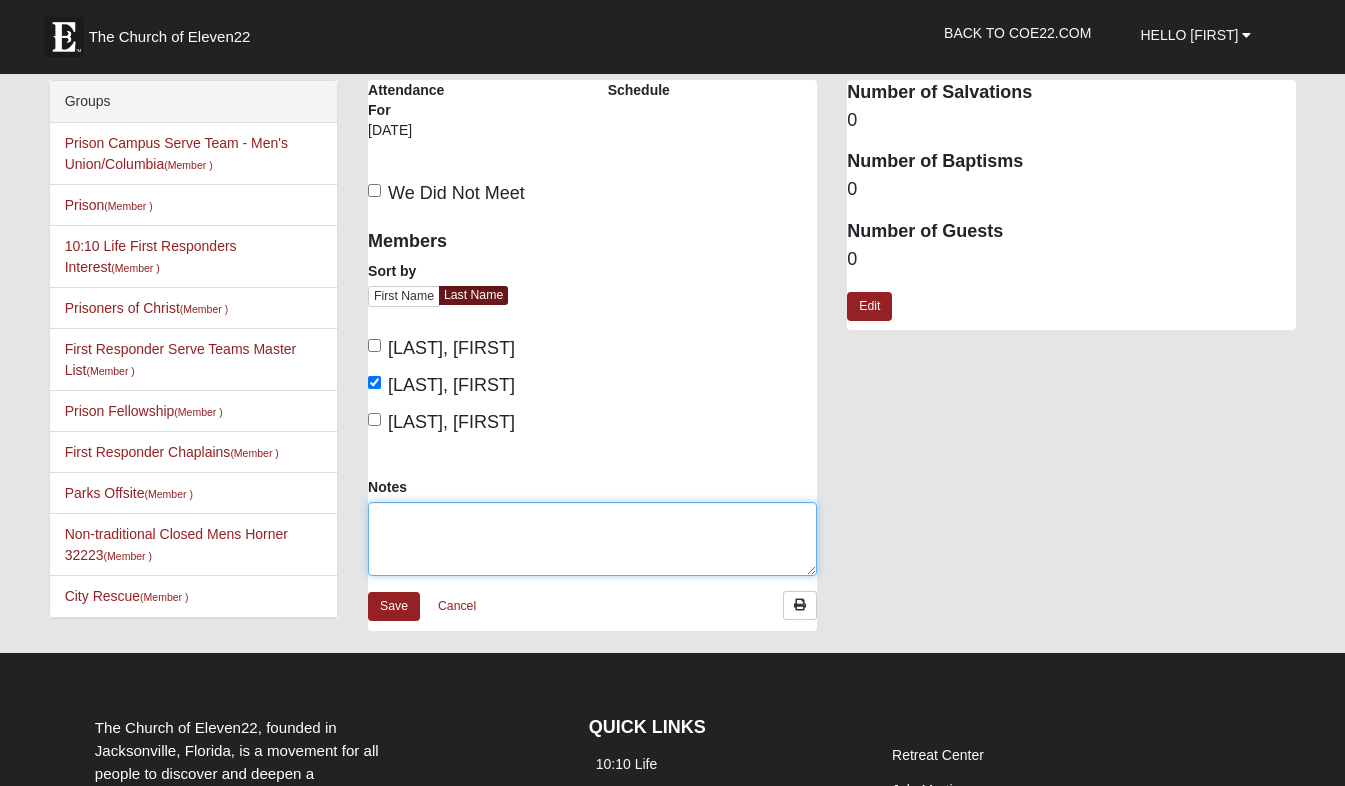 scroll, scrollTop: 0, scrollLeft: 0, axis: both 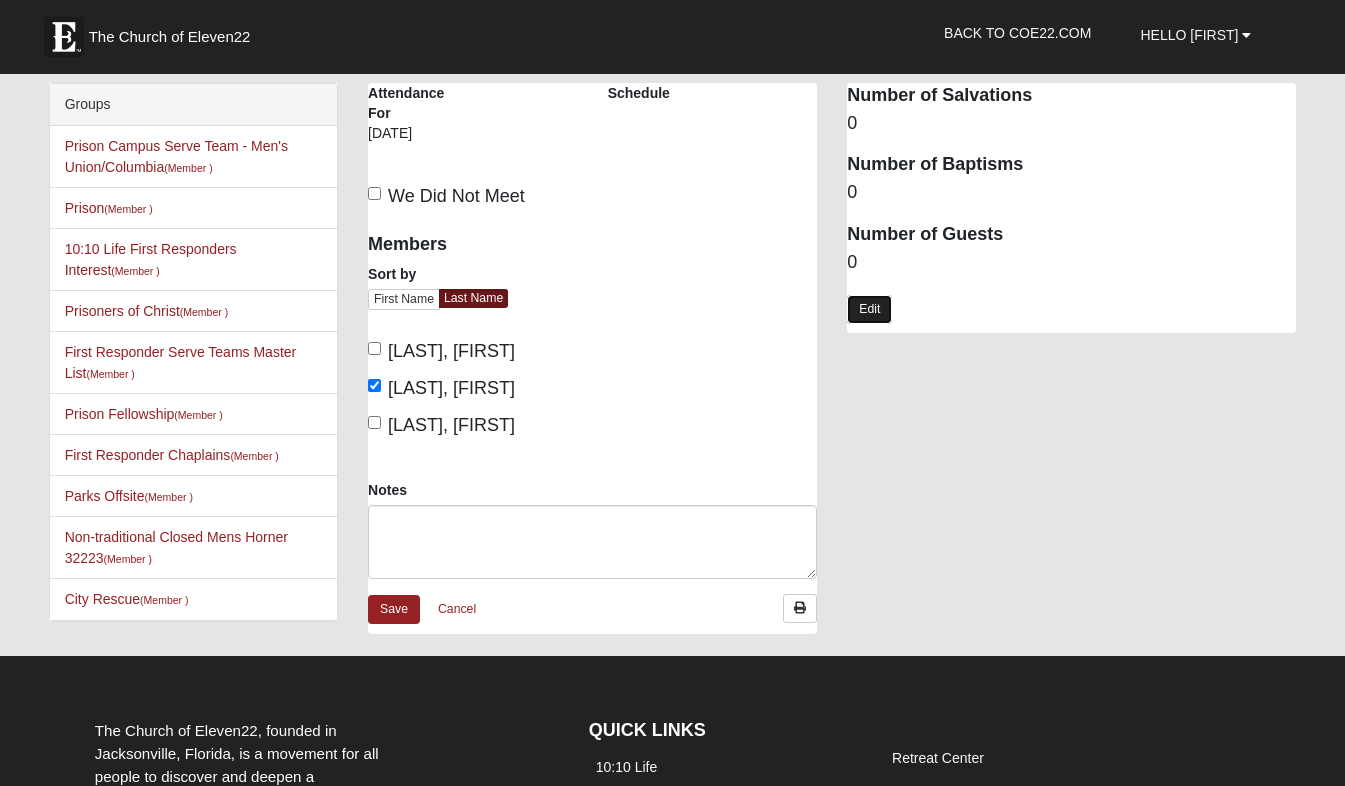 click on "Edit" at bounding box center [869, 309] 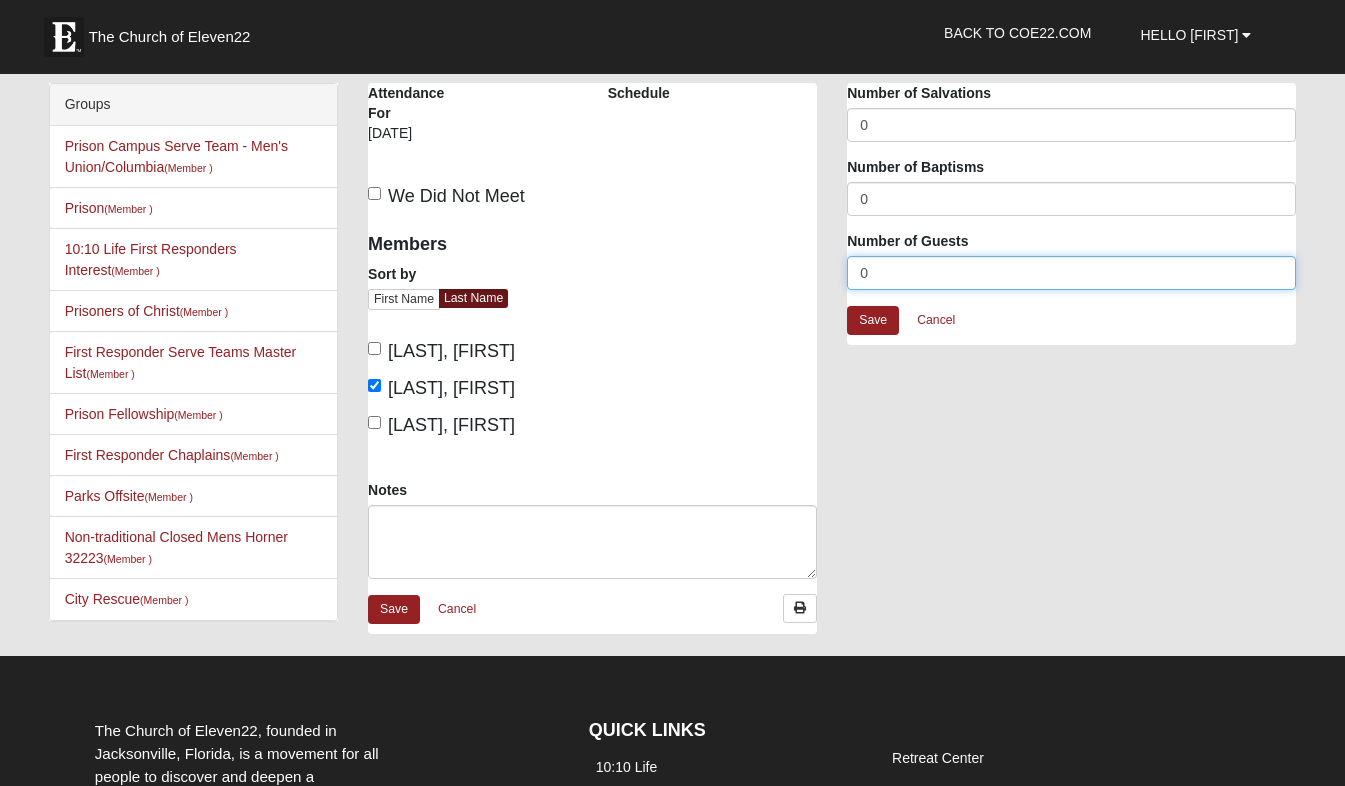 click on "0" at bounding box center [1071, 273] 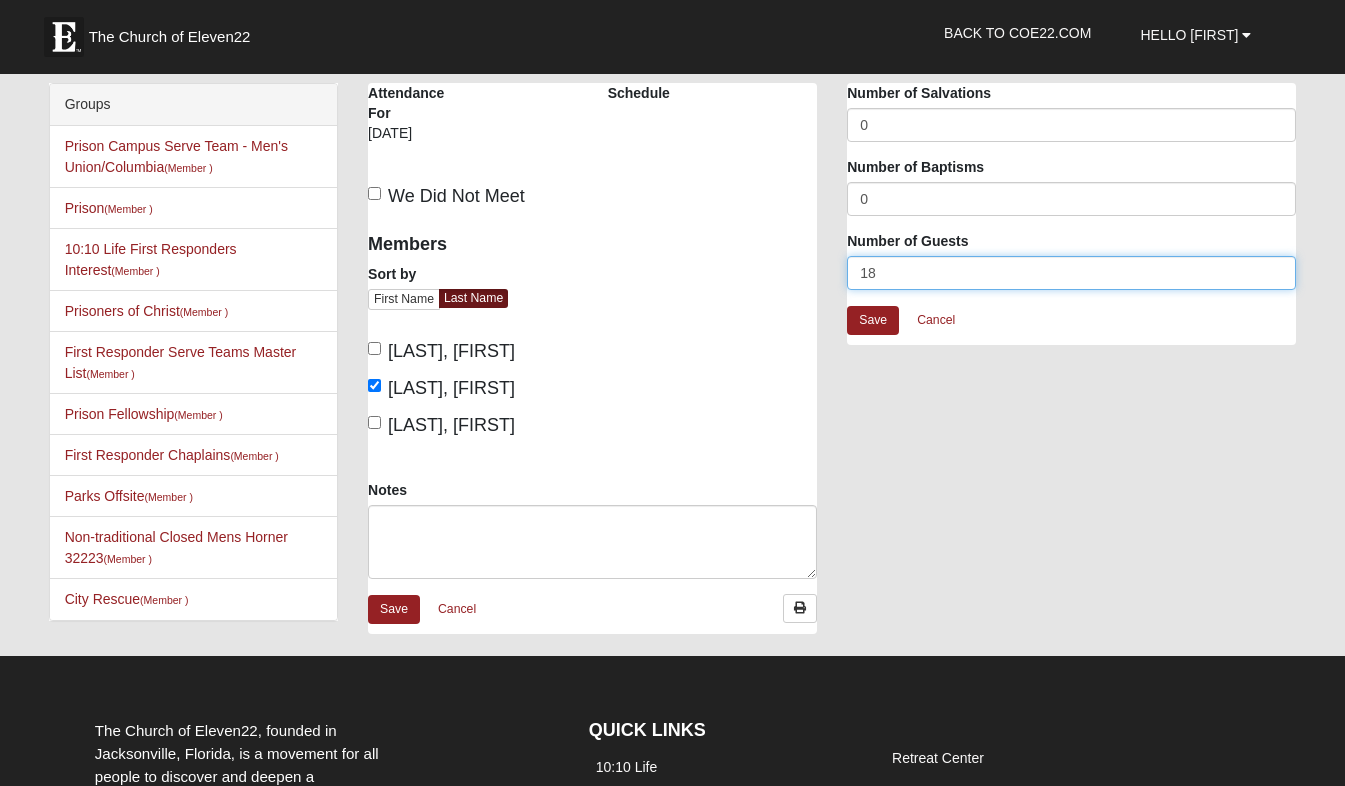 type on "18" 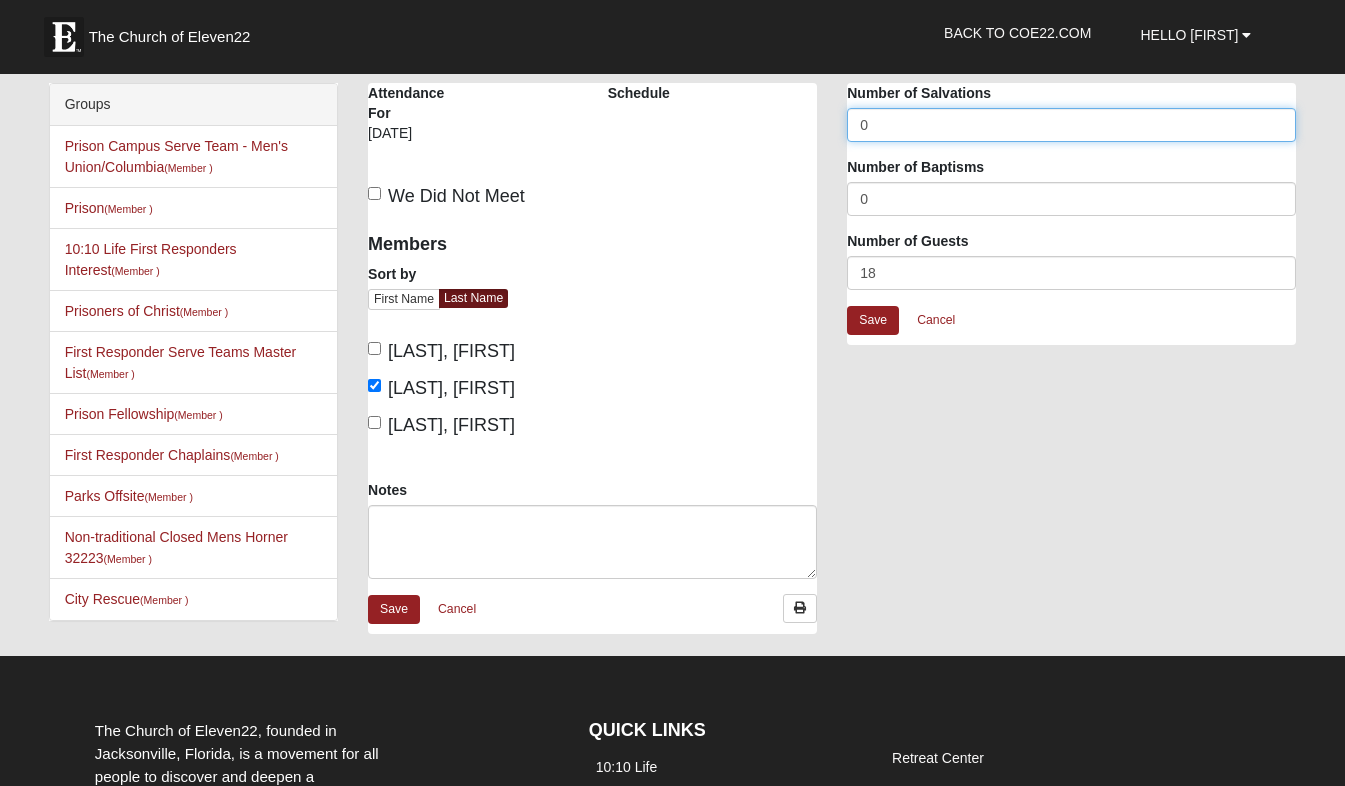 click on "0" at bounding box center [1071, 125] 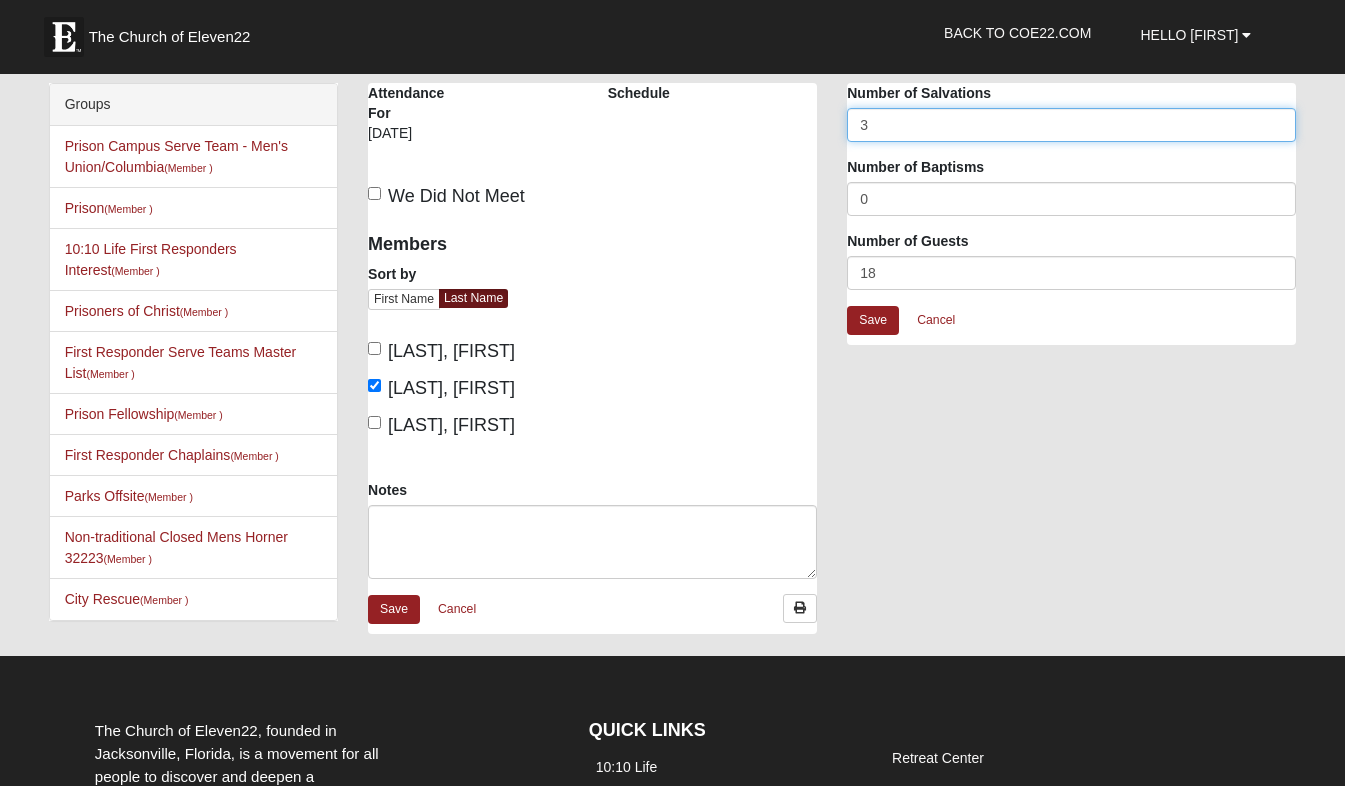 type on "3" 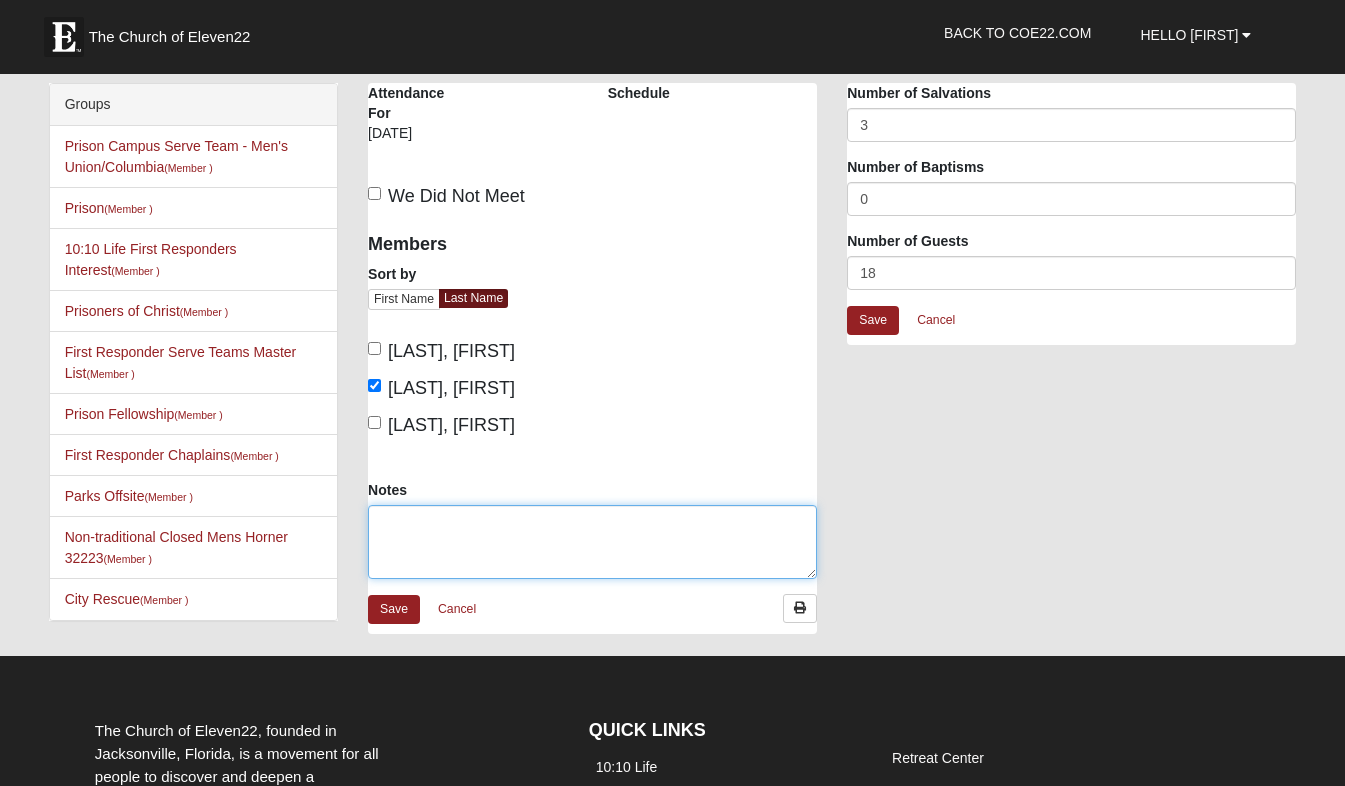 click on "Notes" at bounding box center (592, 542) 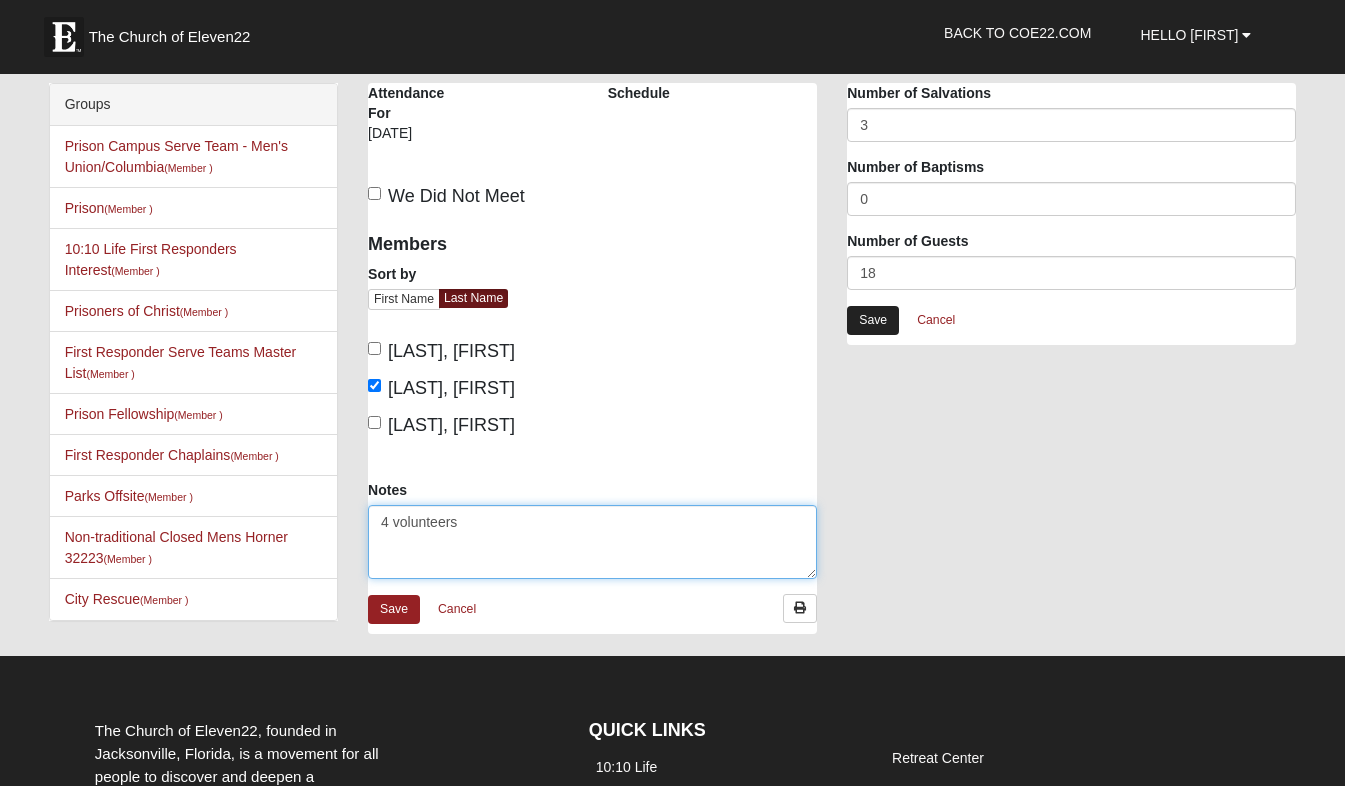 type on "4 volunteers" 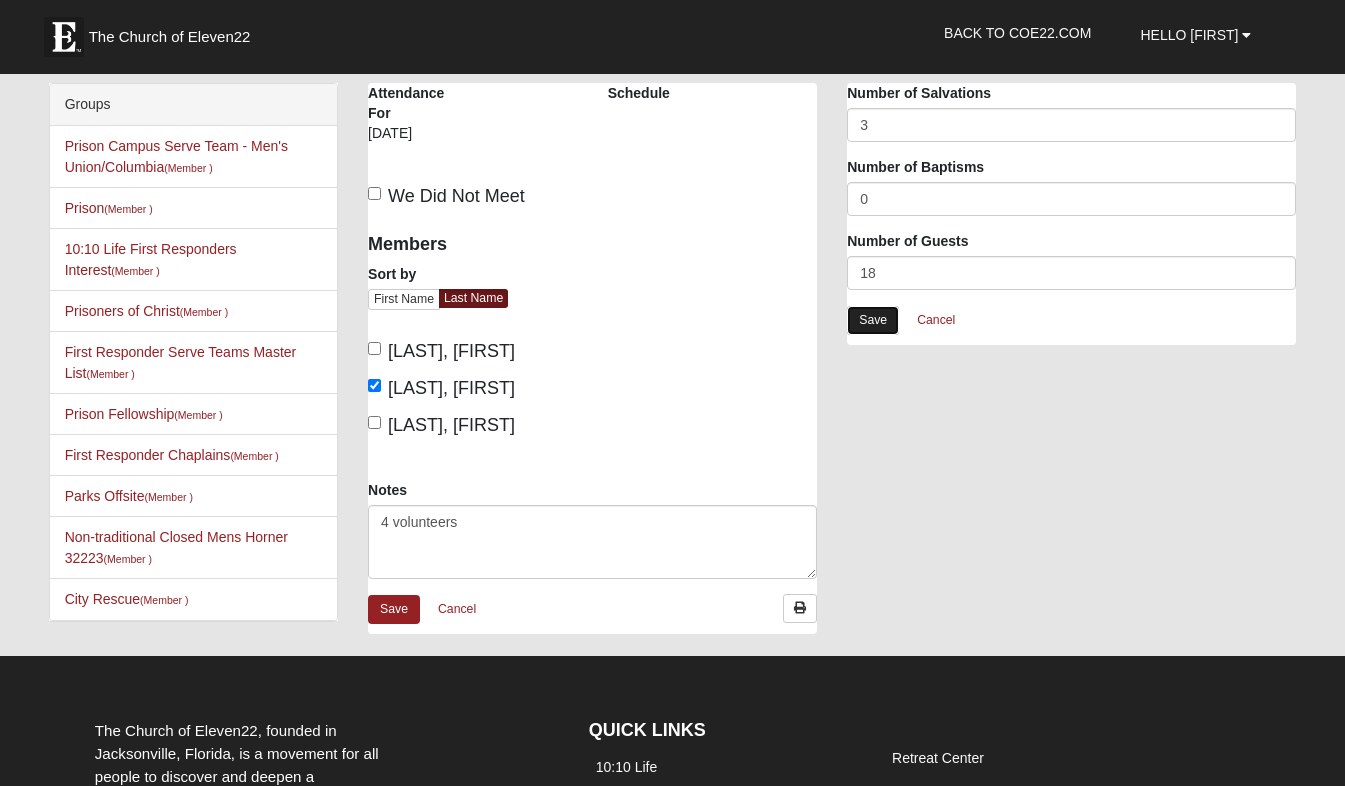 click on "Save" at bounding box center [873, 320] 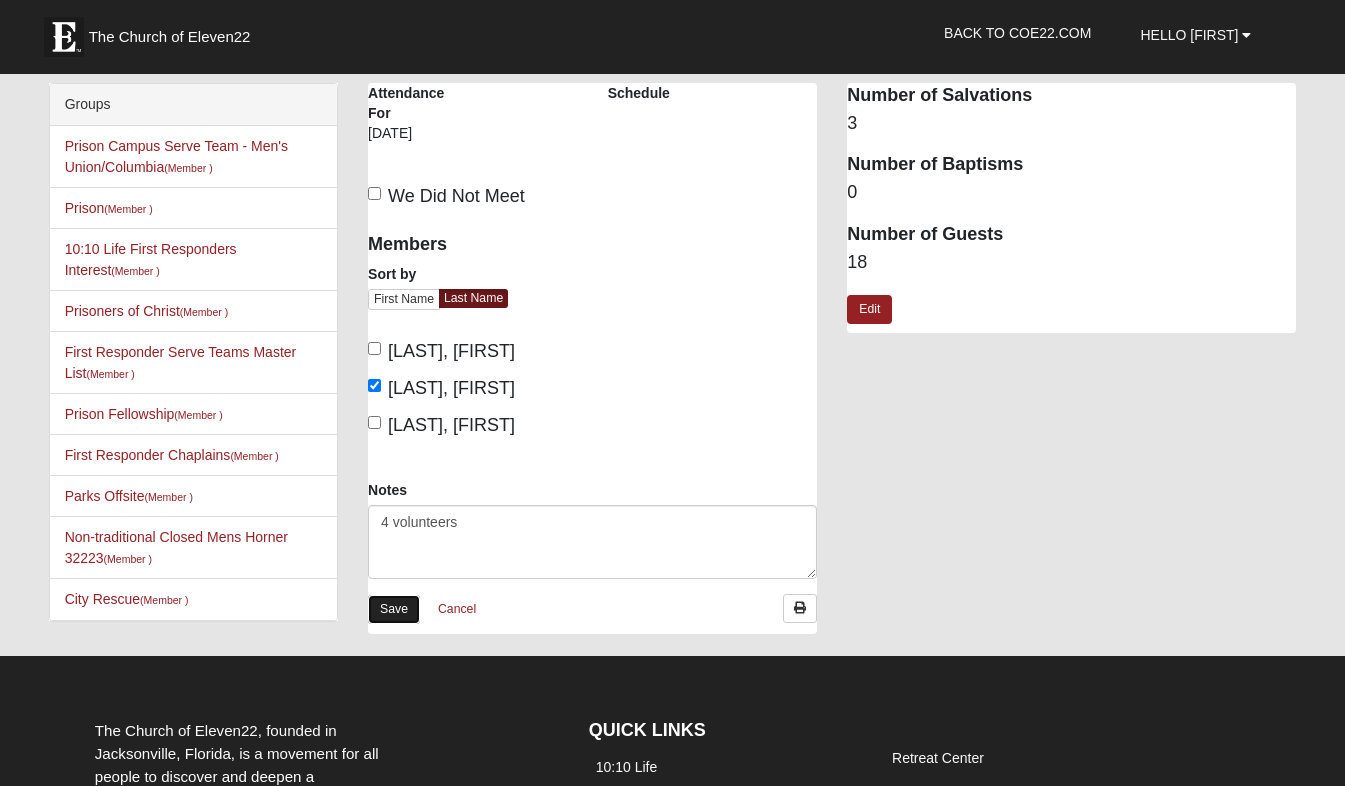 click on "Save" at bounding box center [394, 609] 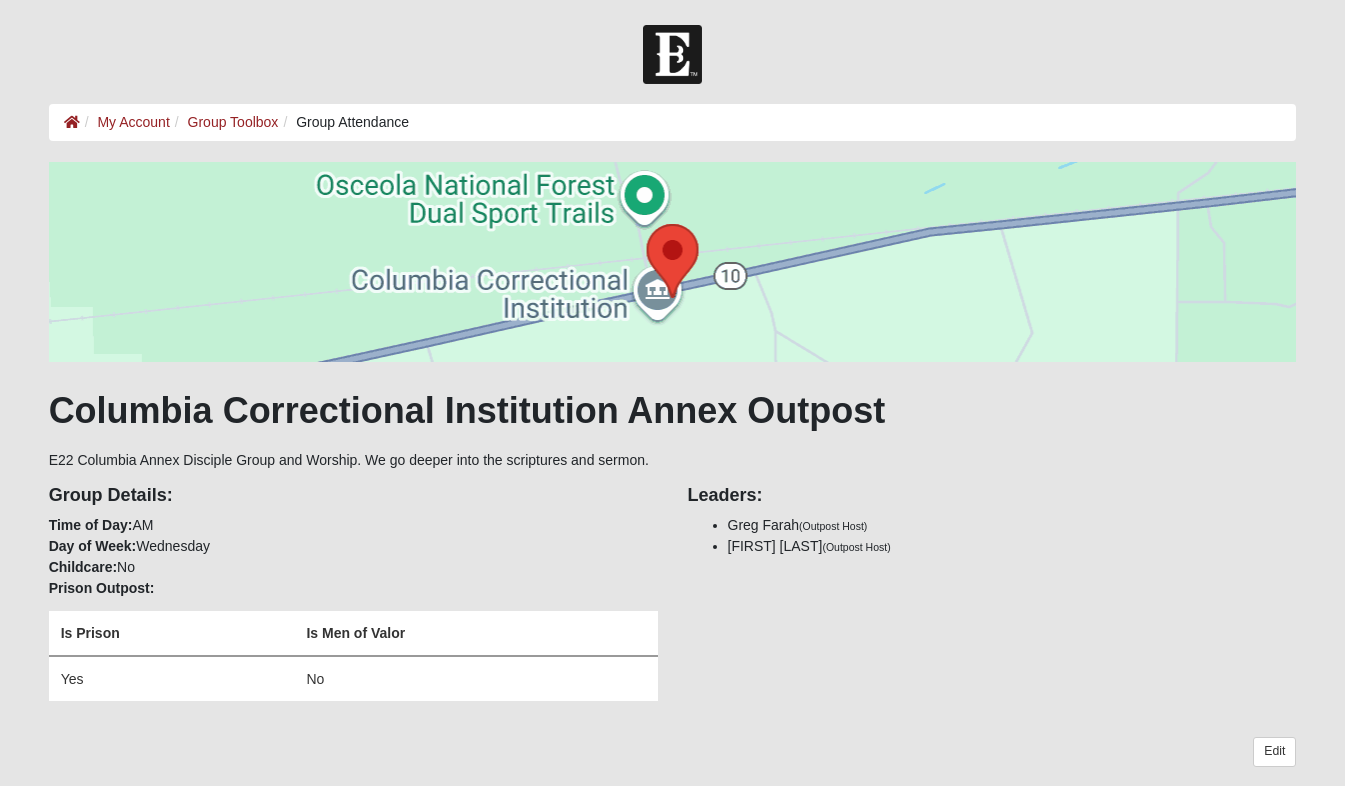 scroll, scrollTop: 0, scrollLeft: 0, axis: both 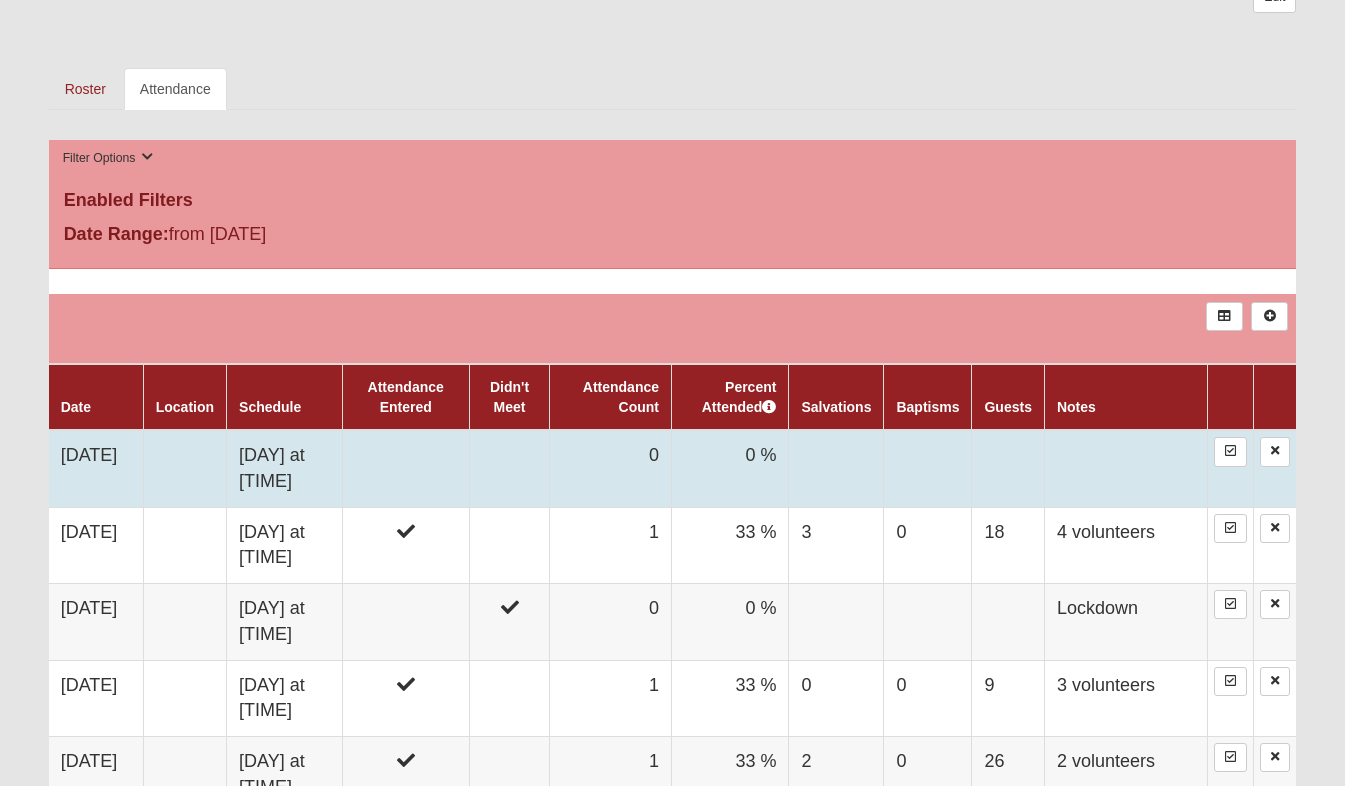 click at bounding box center (1008, 468) 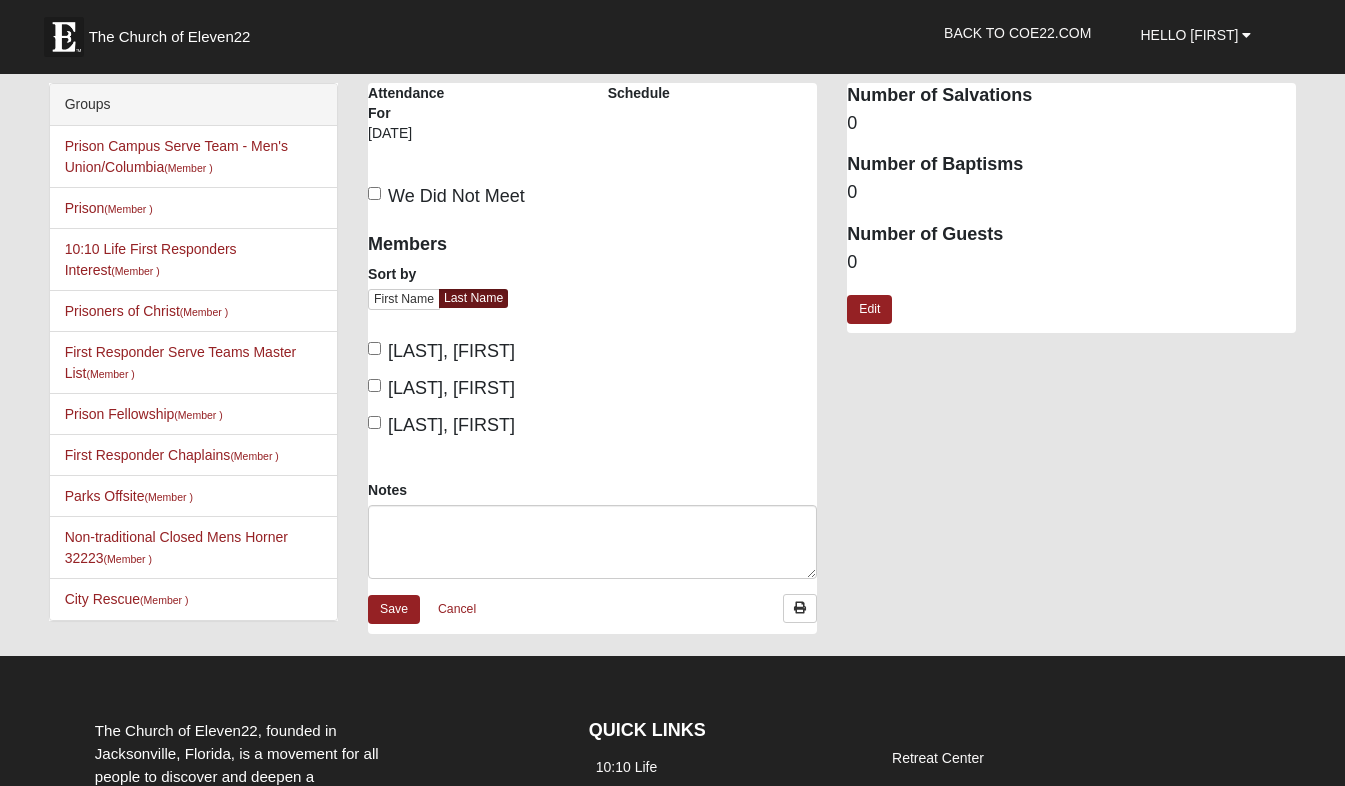 scroll, scrollTop: 0, scrollLeft: 0, axis: both 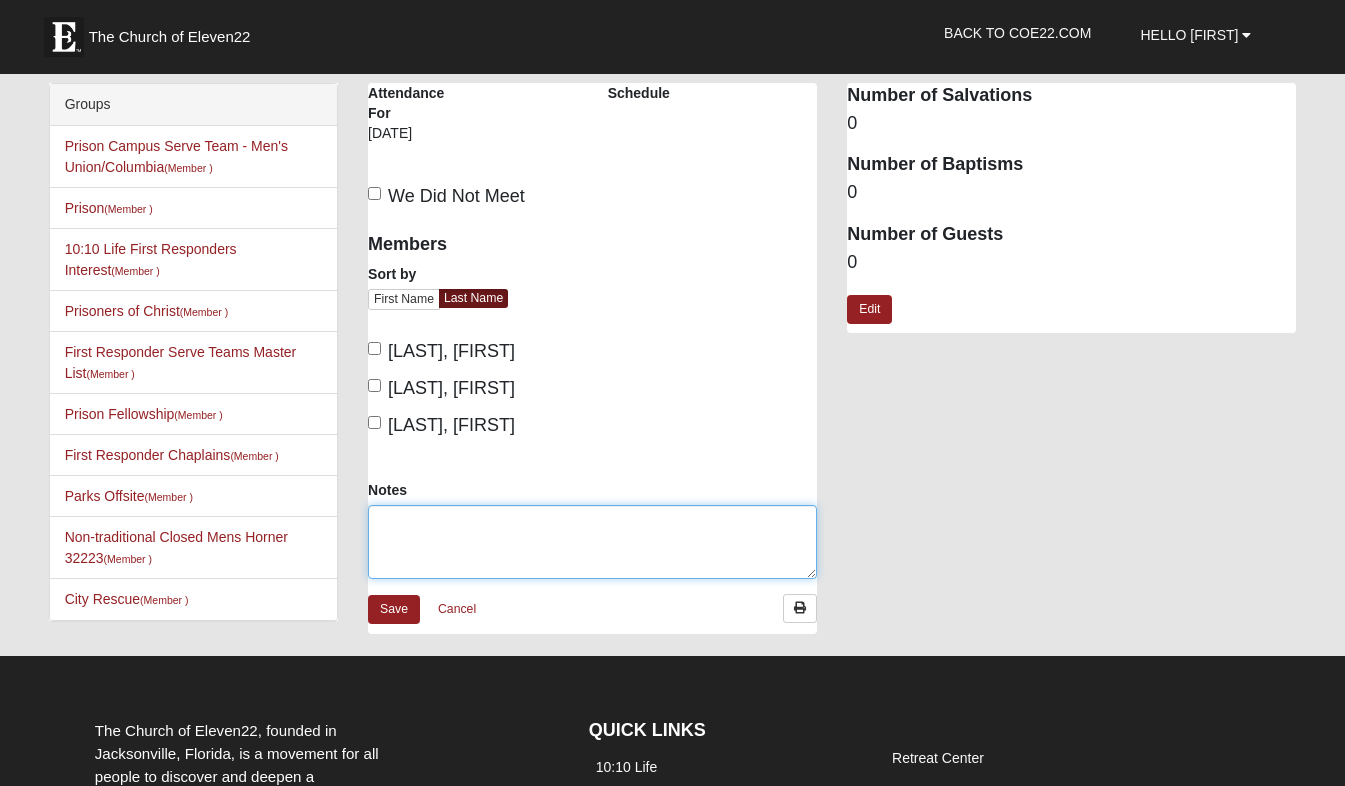 click on "Notes" at bounding box center [592, 542] 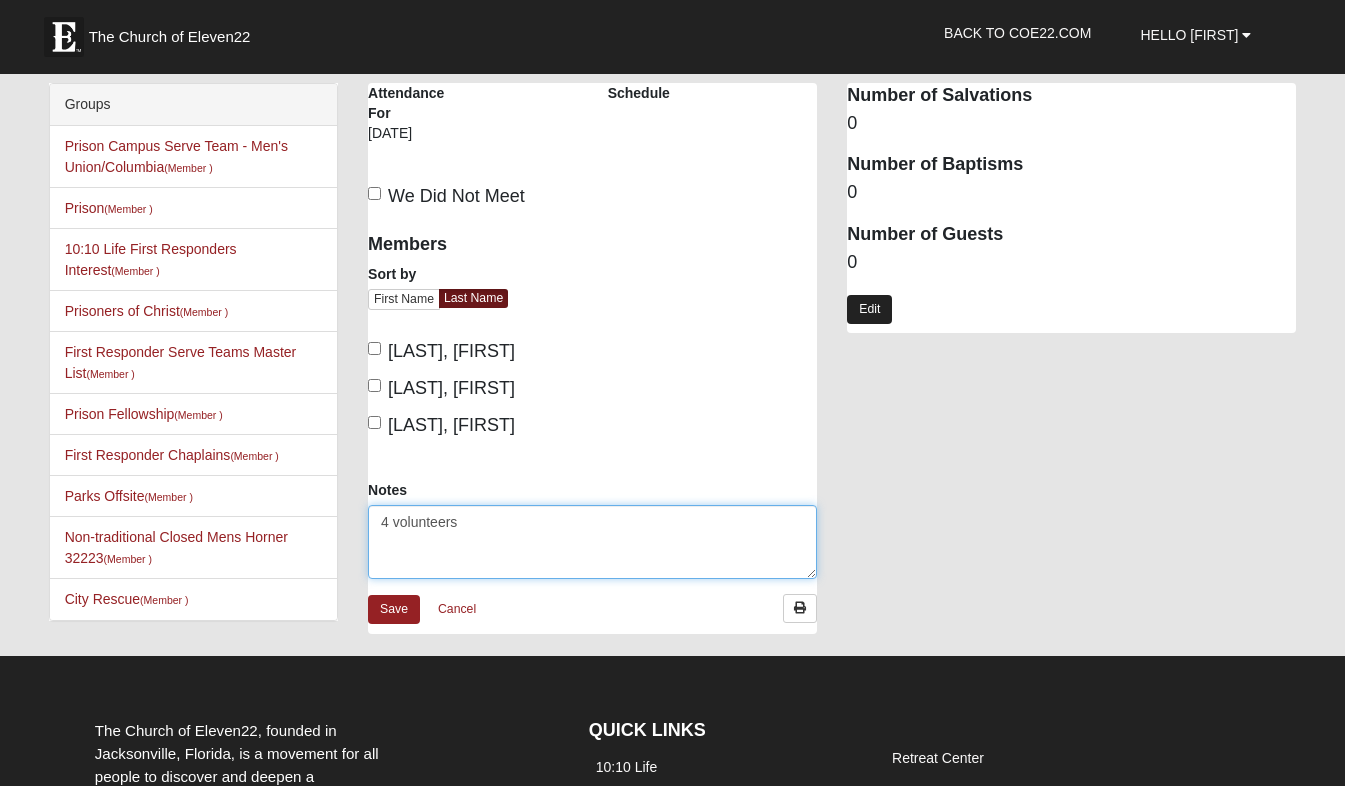 type on "4 volunteers" 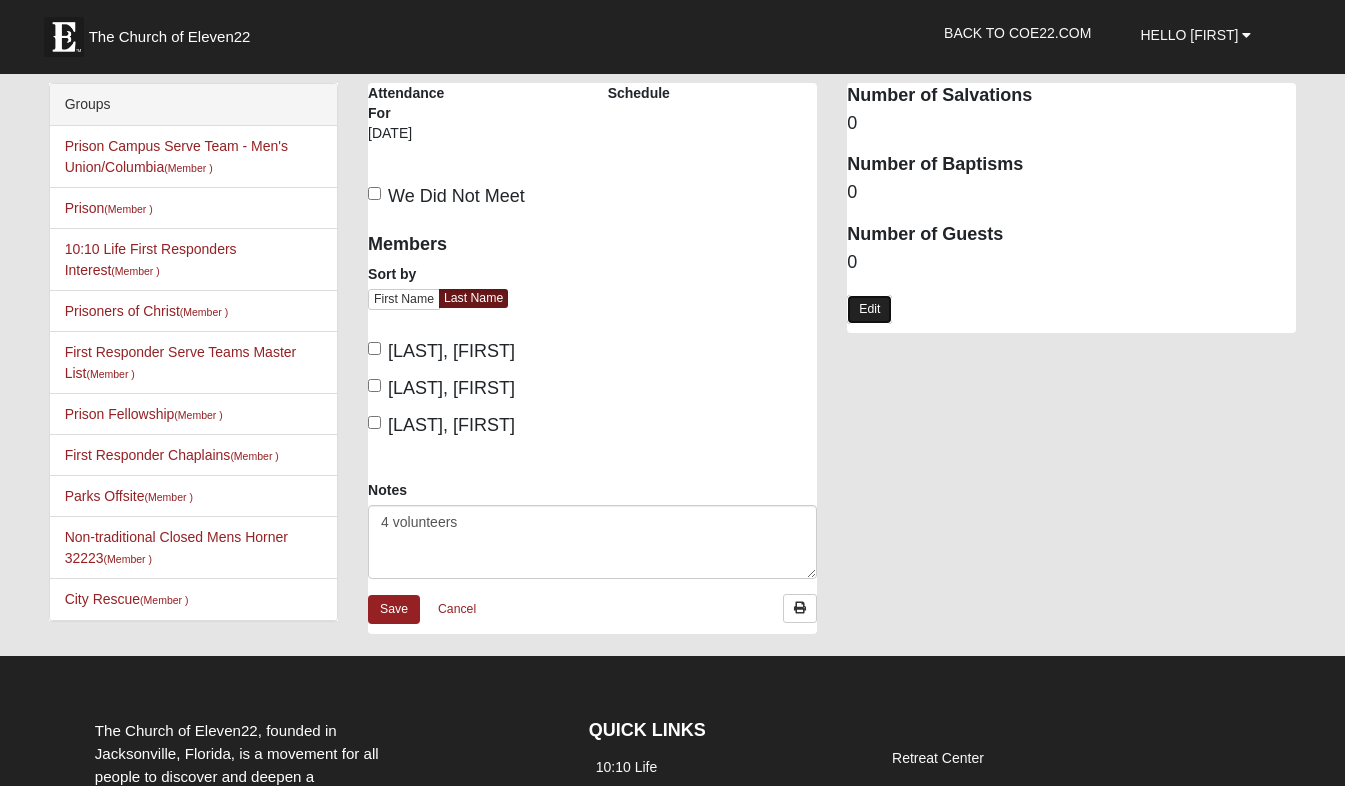 click on "Edit" at bounding box center [869, 309] 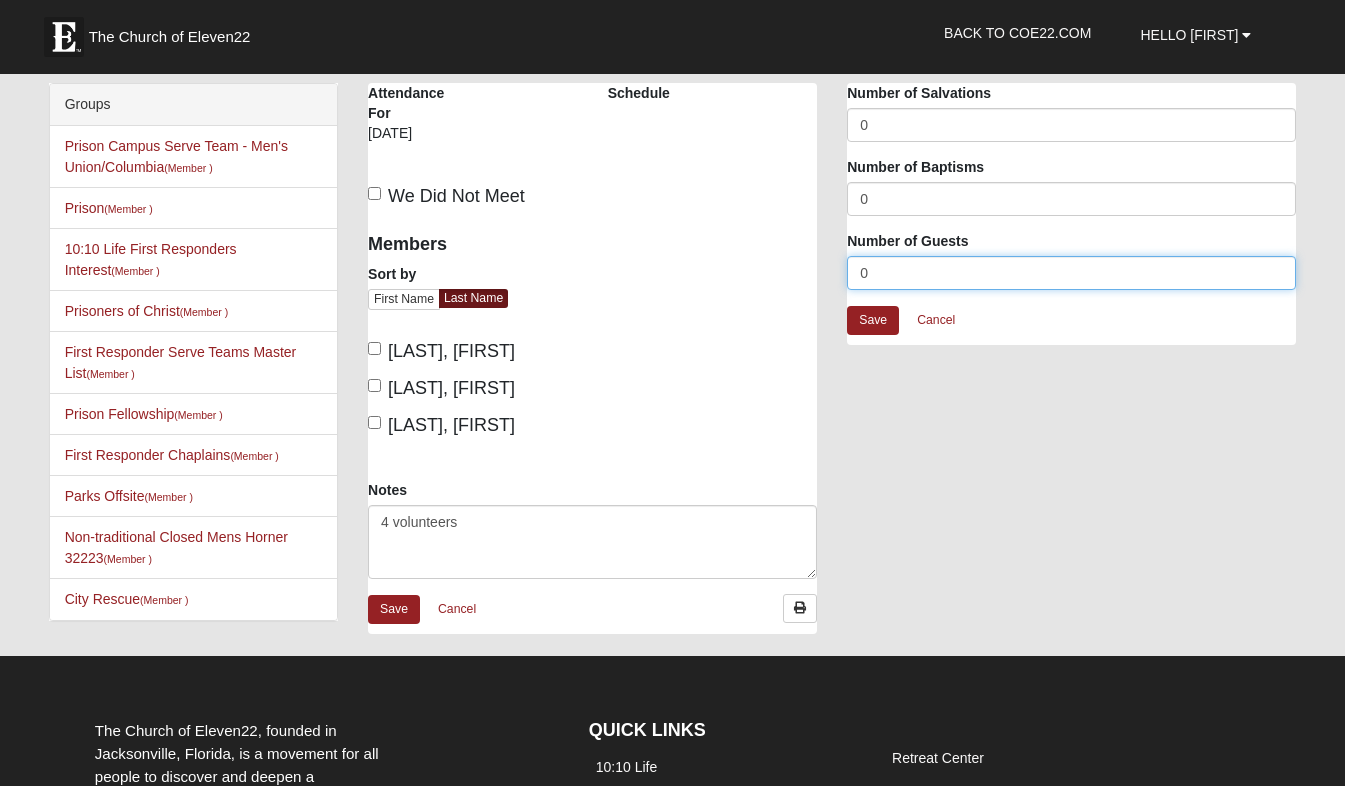click on "0" at bounding box center [1071, 273] 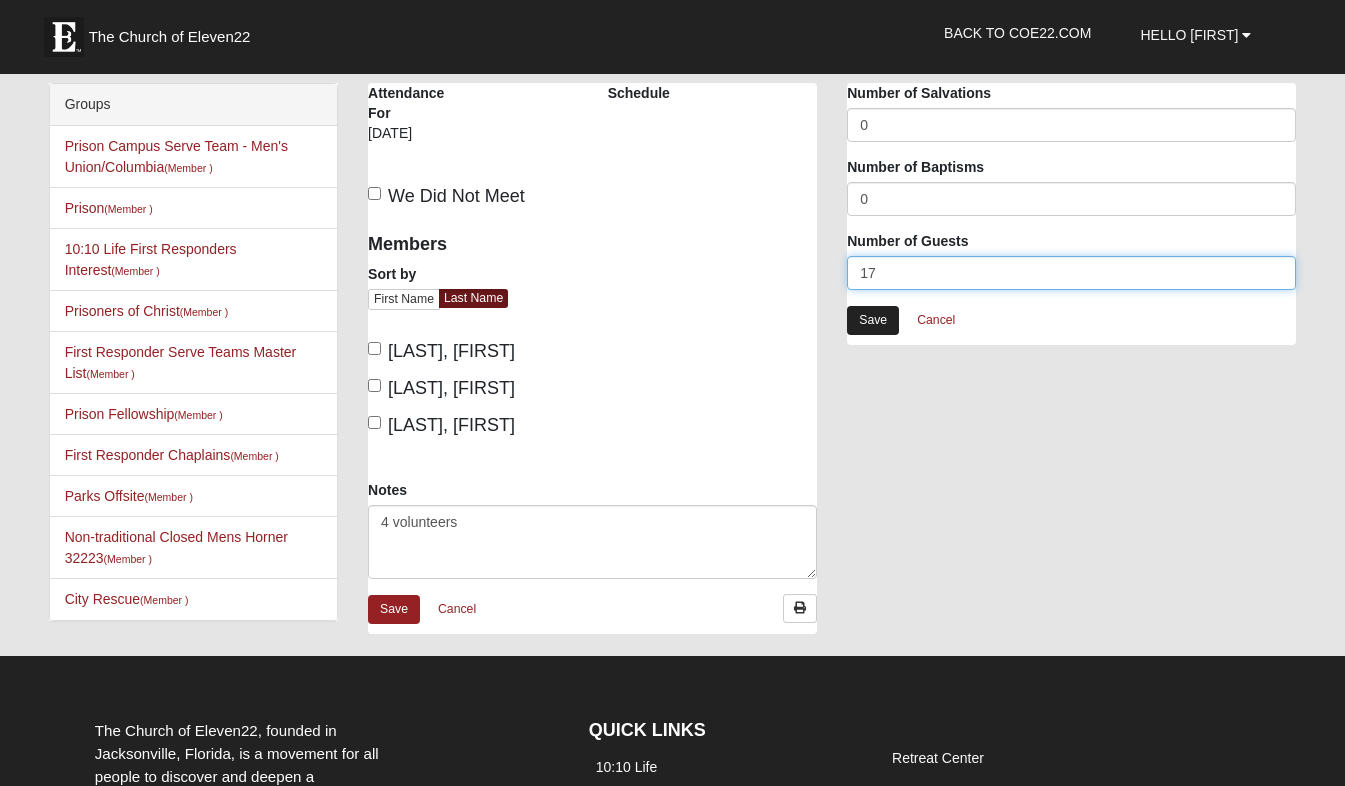 type on "17" 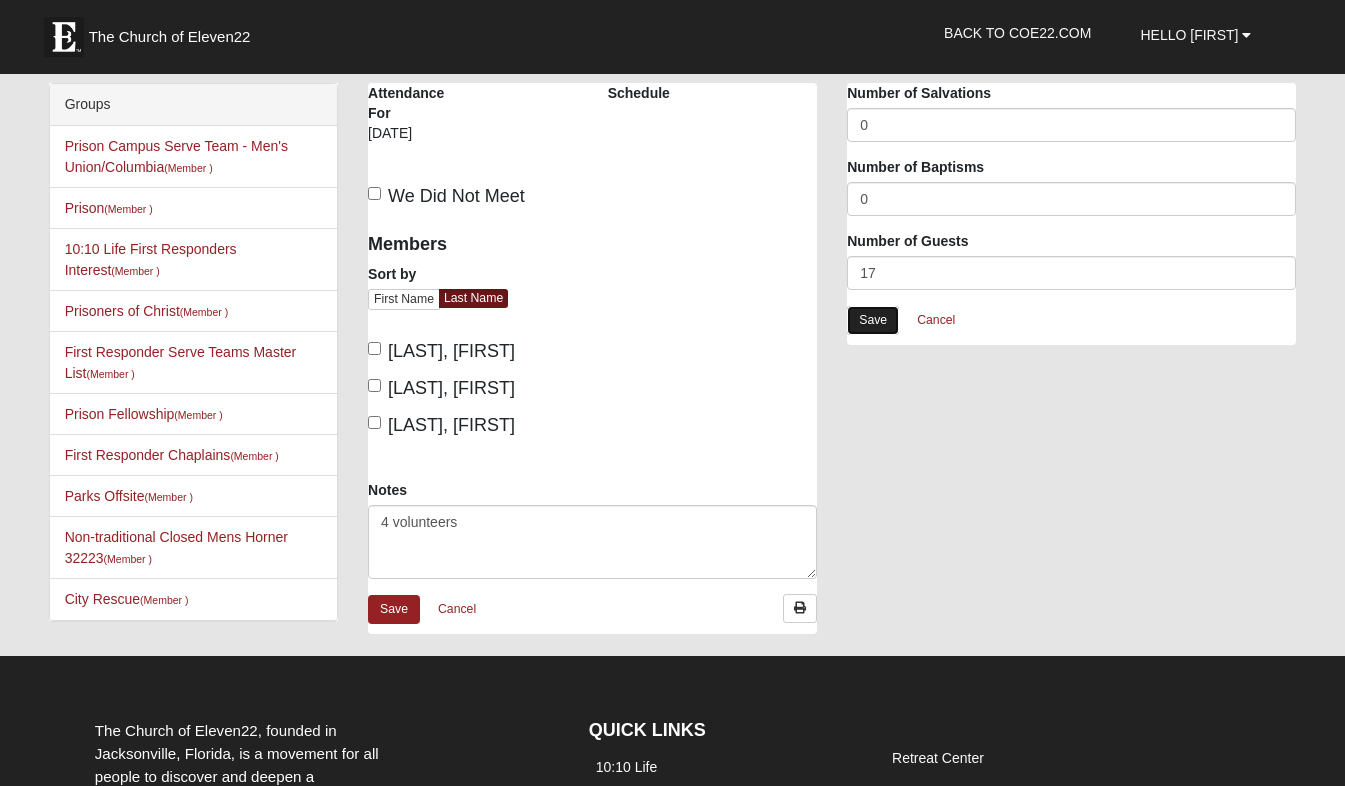 click on "Save" at bounding box center (873, 320) 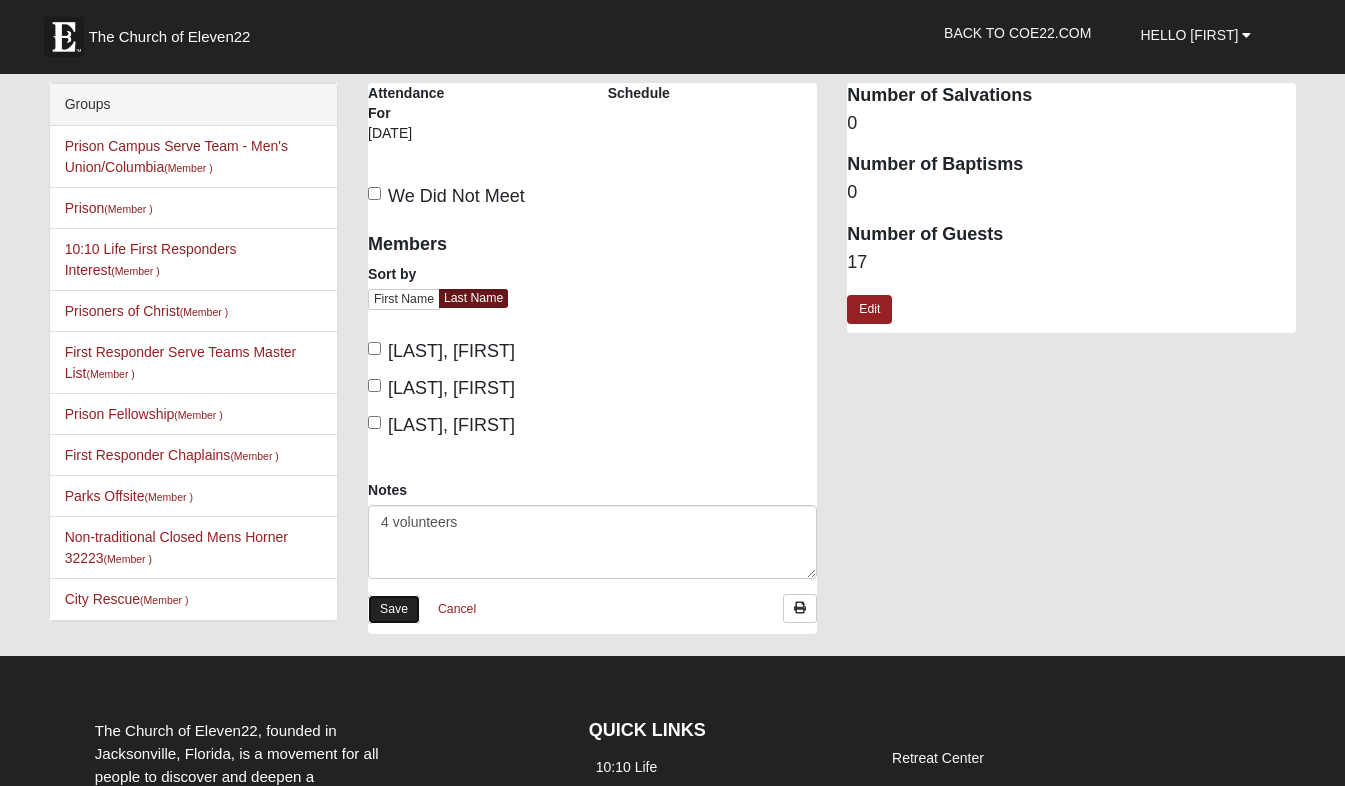 click on "Save" at bounding box center [394, 609] 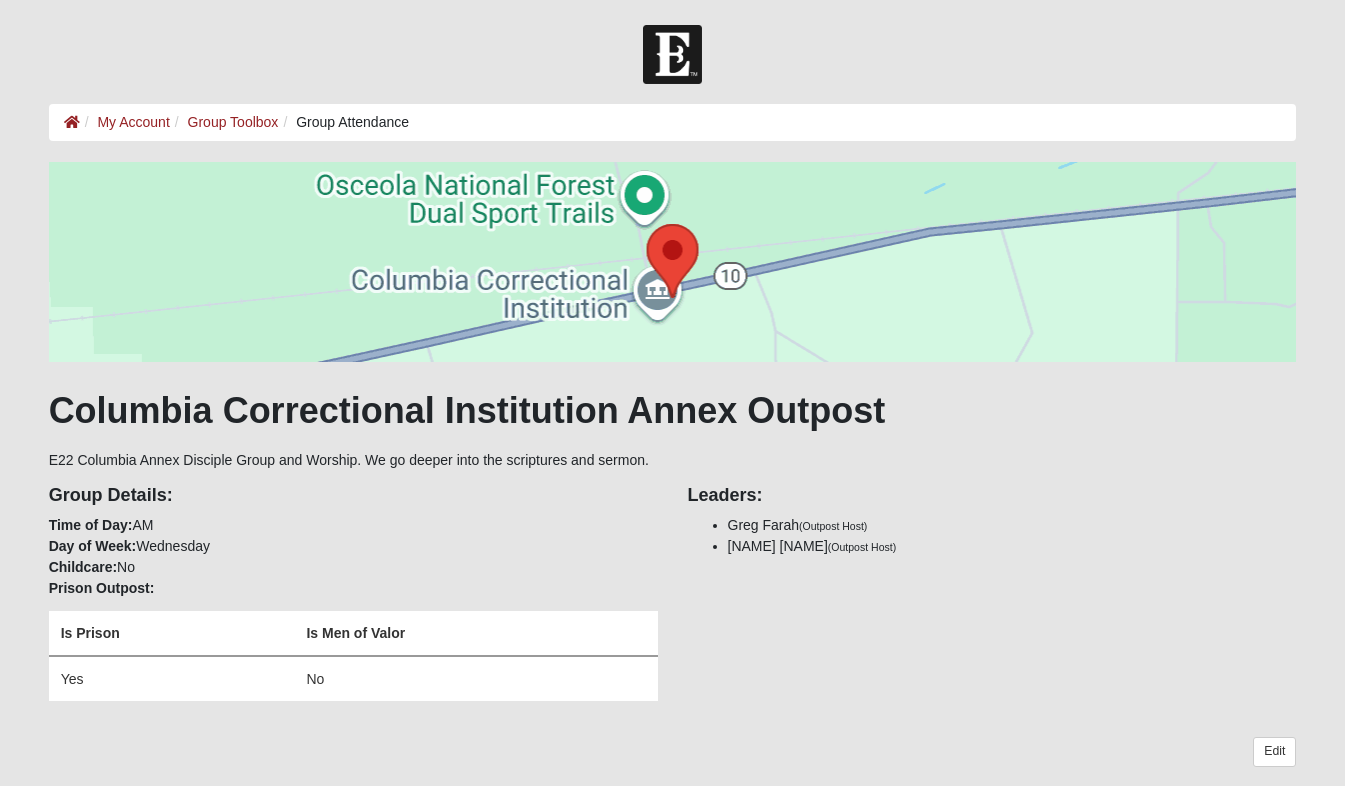 scroll, scrollTop: 0, scrollLeft: 0, axis: both 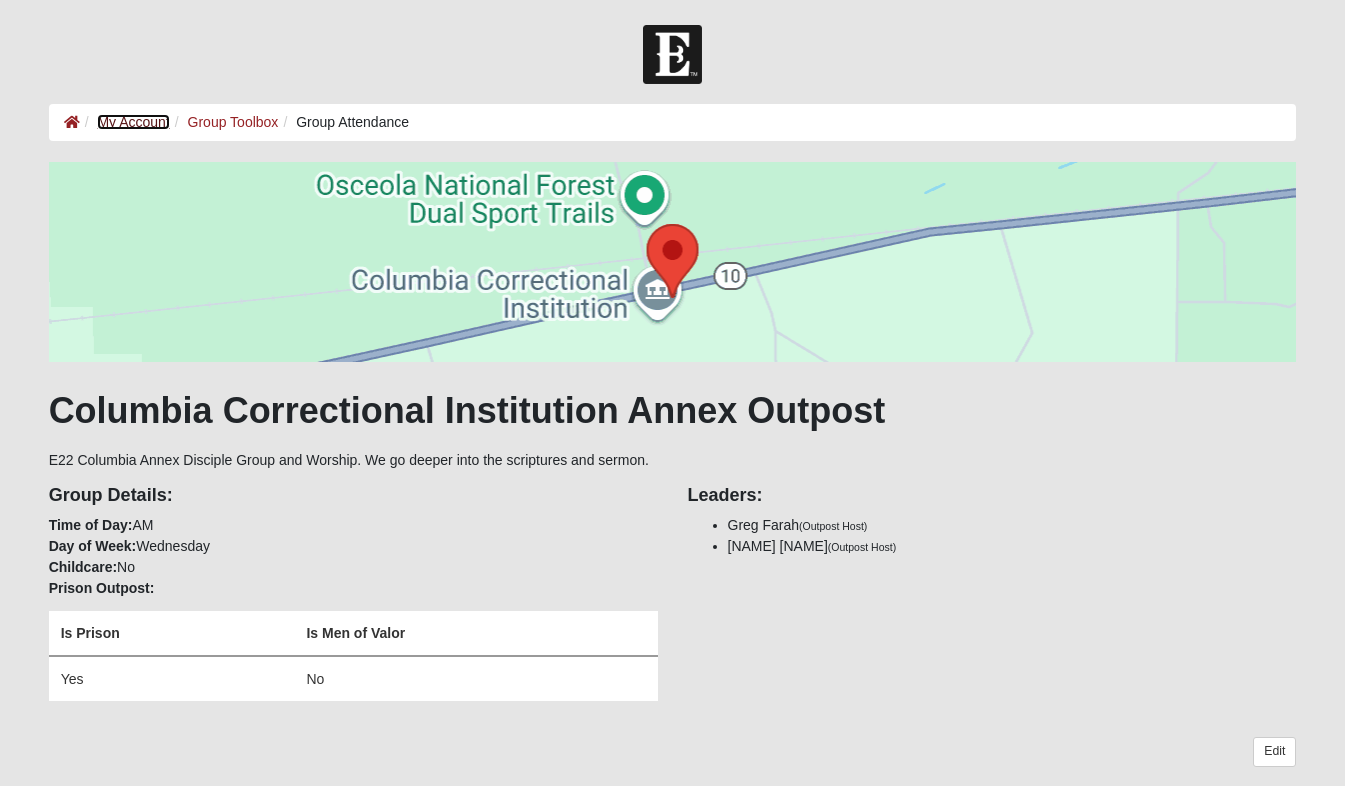 click on "My Account" at bounding box center [133, 122] 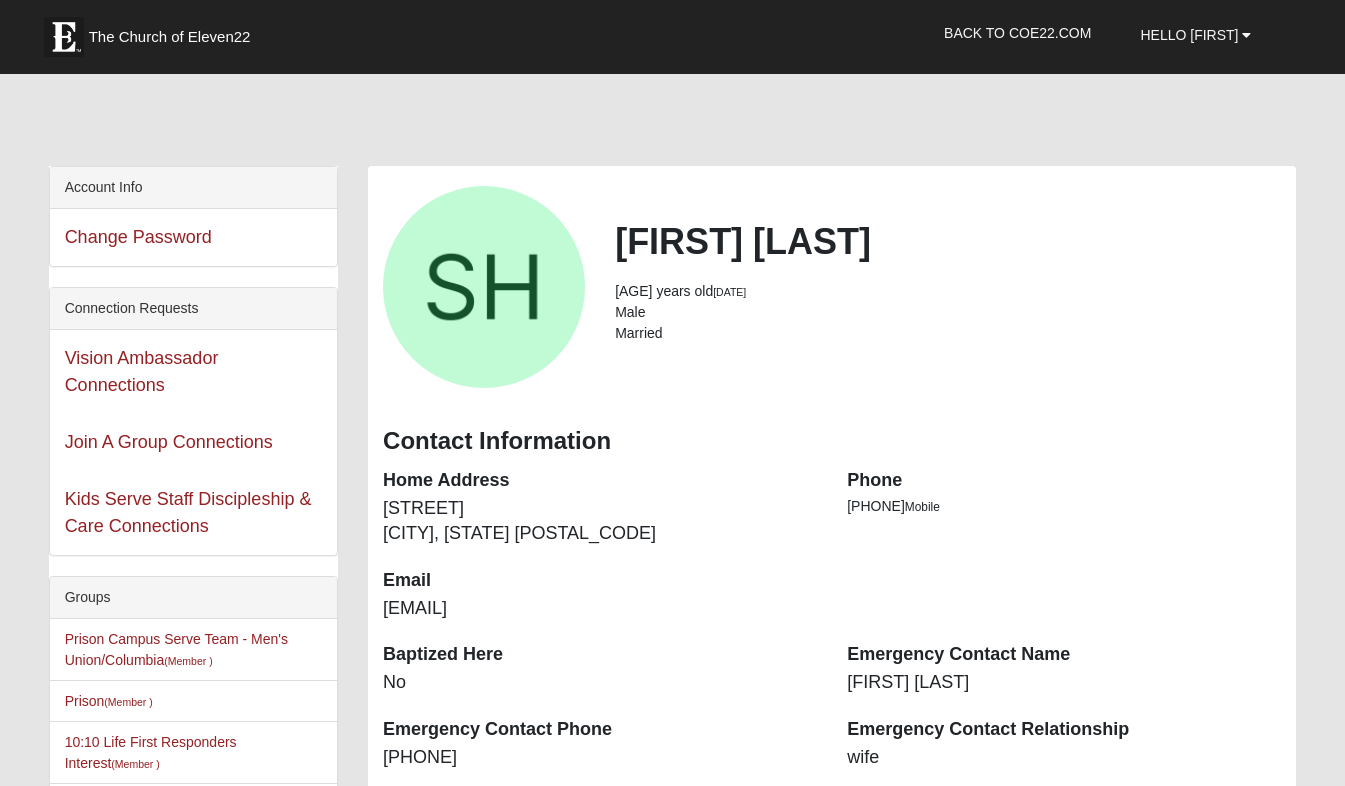 scroll, scrollTop: 0, scrollLeft: 0, axis: both 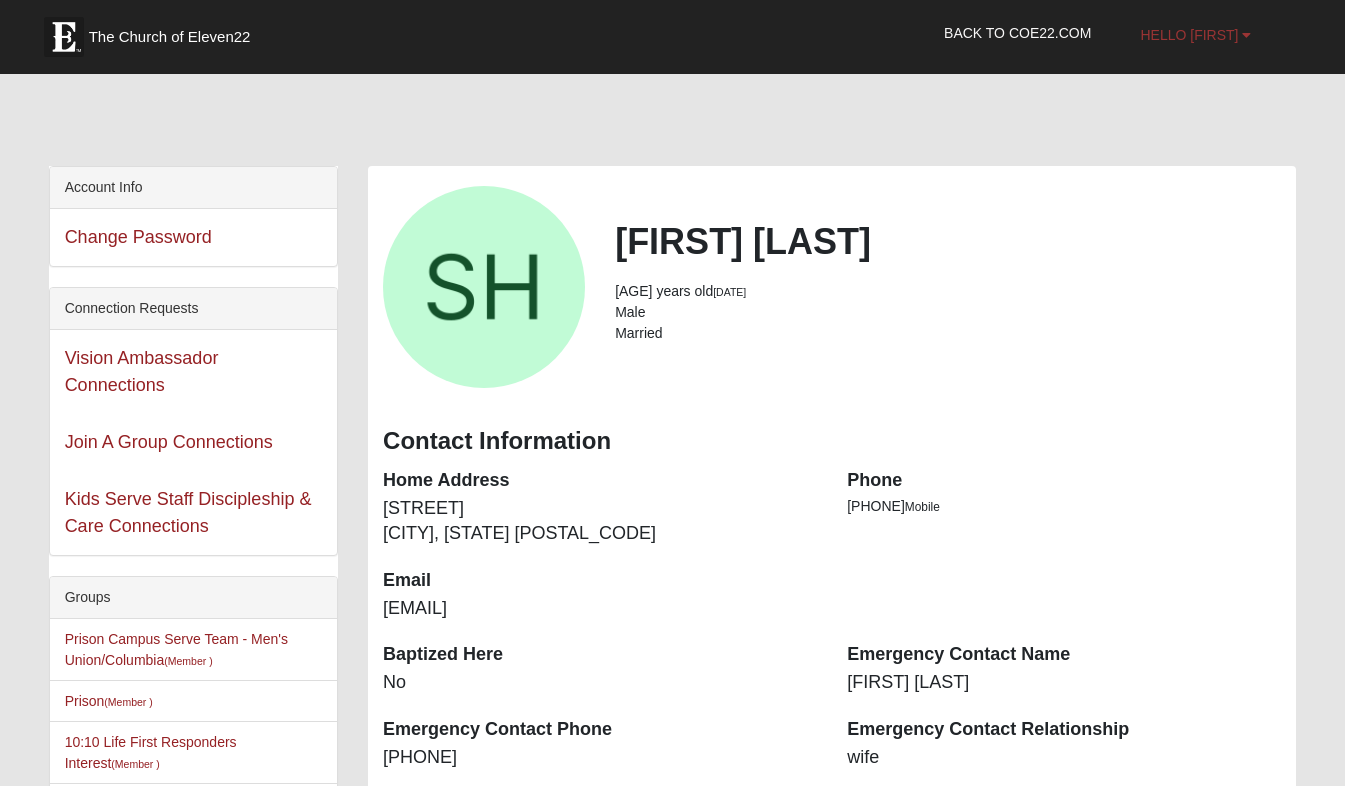 click on "Hello Steve" at bounding box center (1195, 35) 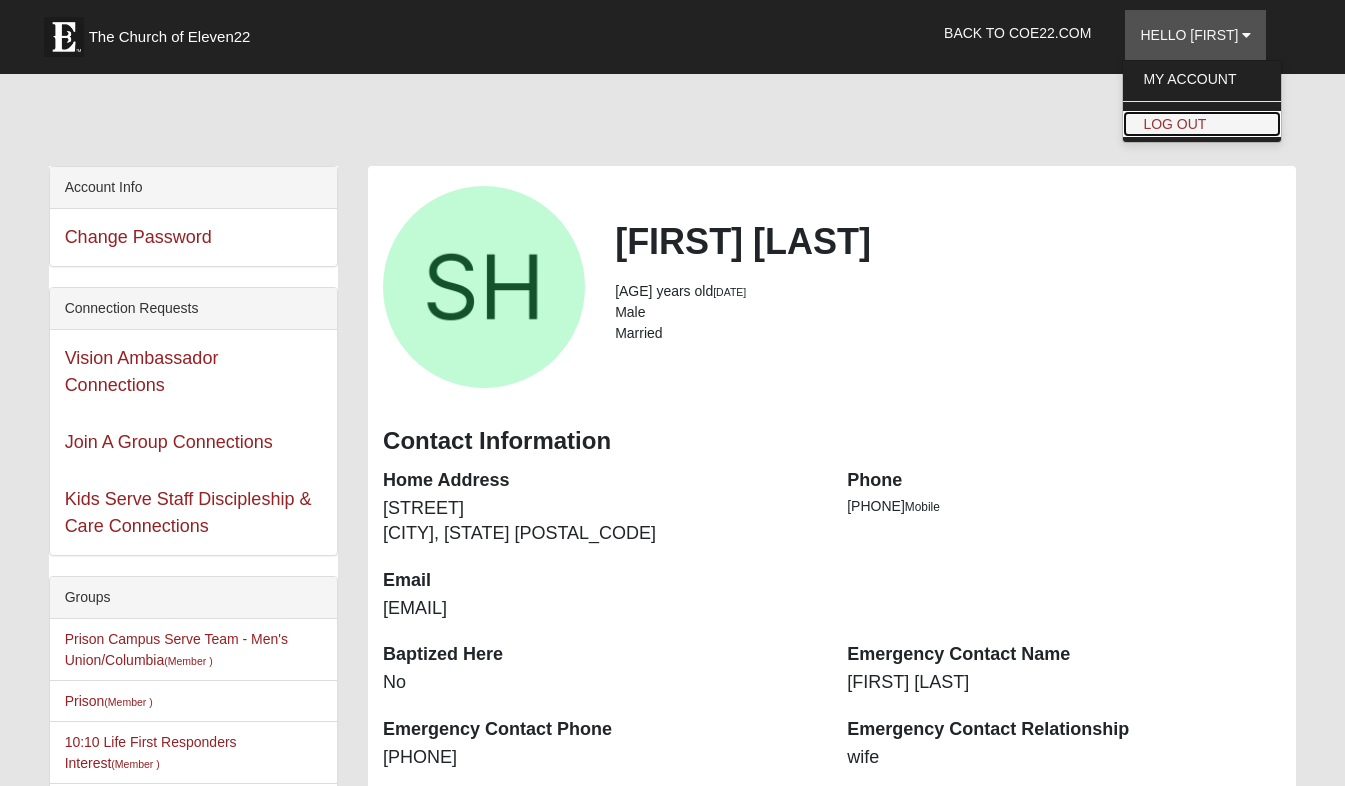 click on "Log Out" at bounding box center [1202, 124] 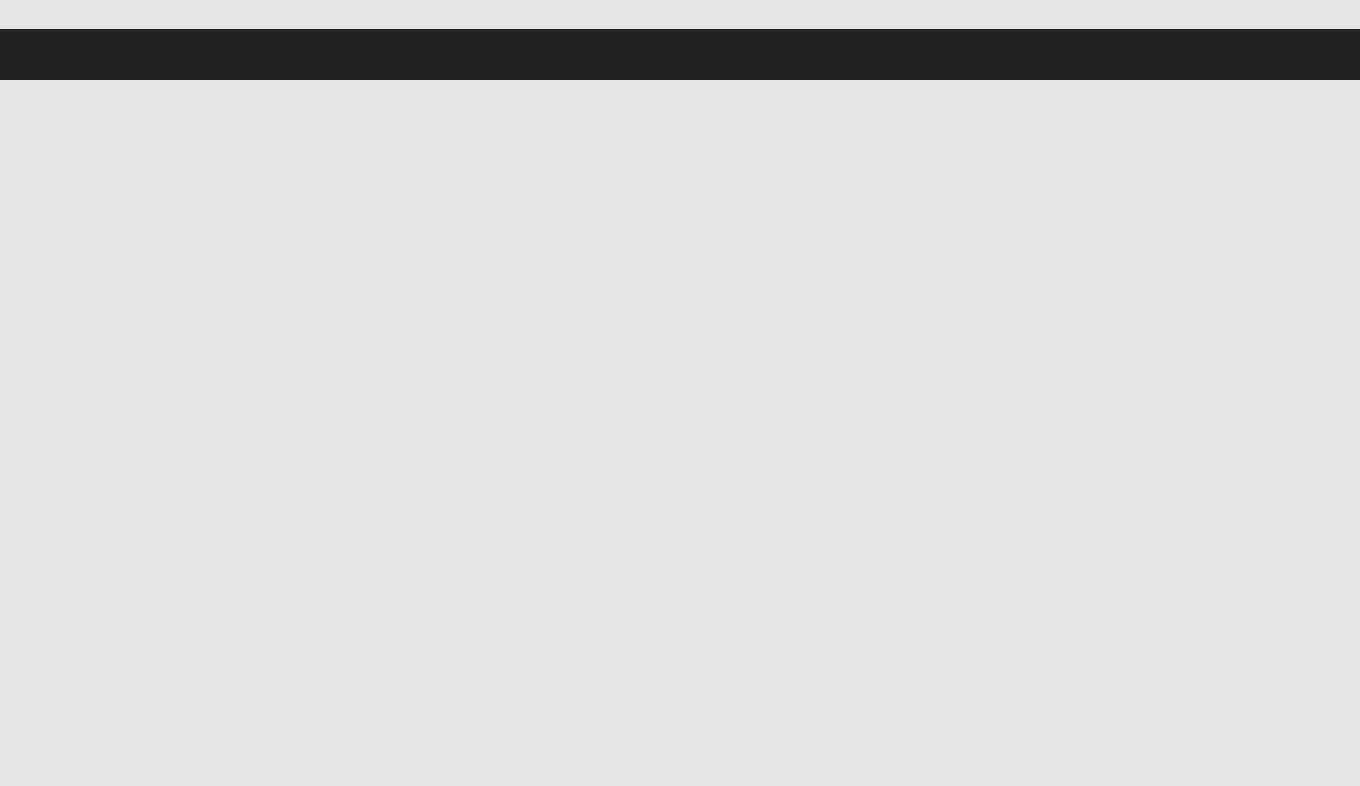 scroll, scrollTop: 0, scrollLeft: 0, axis: both 